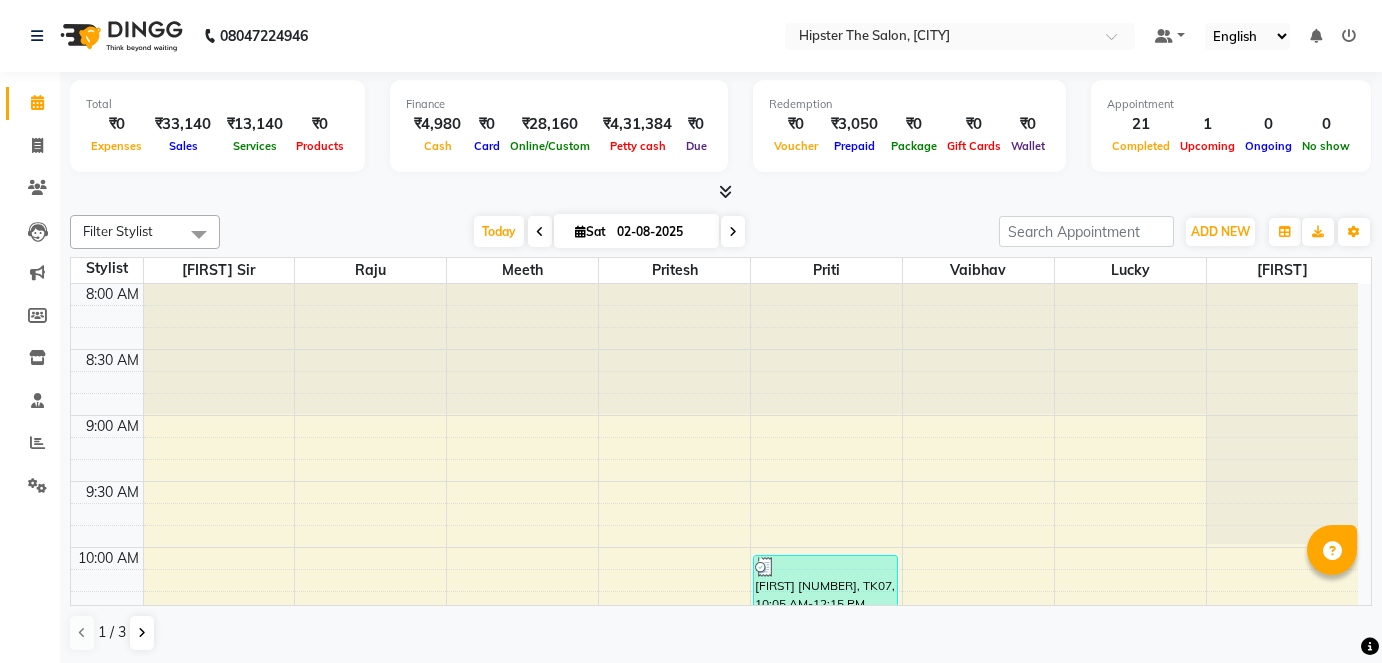 scroll, scrollTop: 0, scrollLeft: 0, axis: both 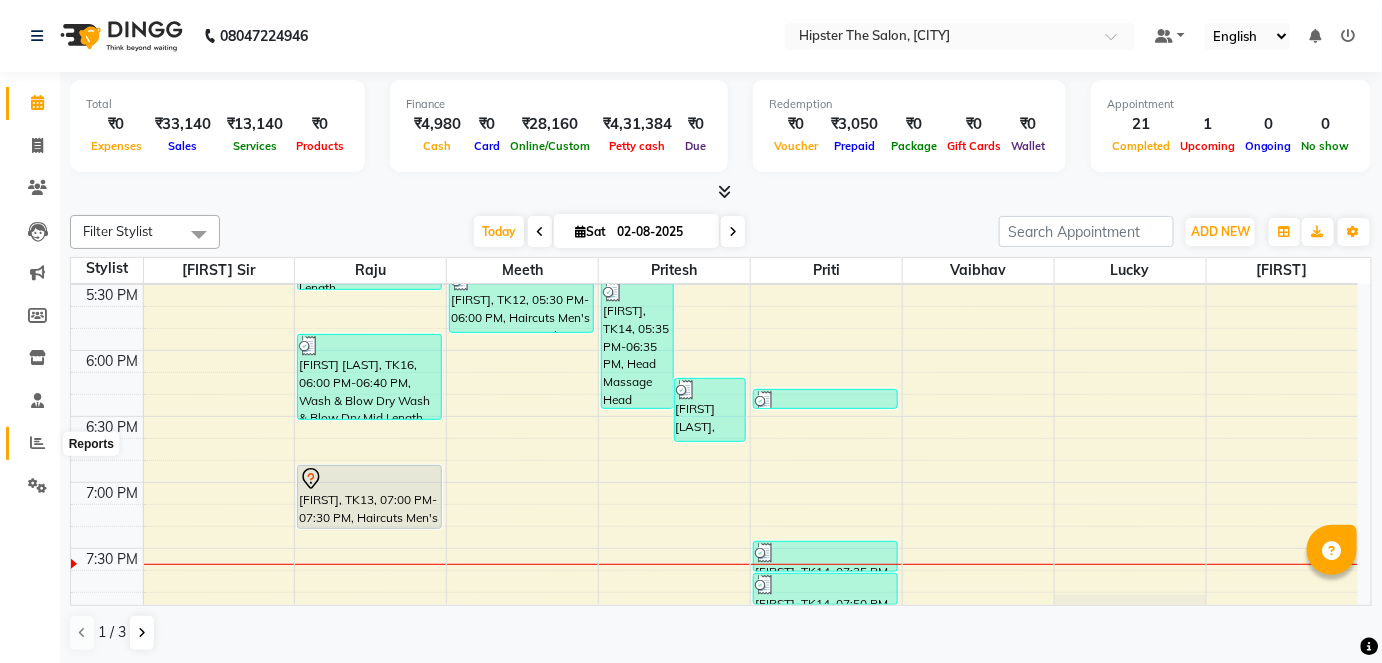click 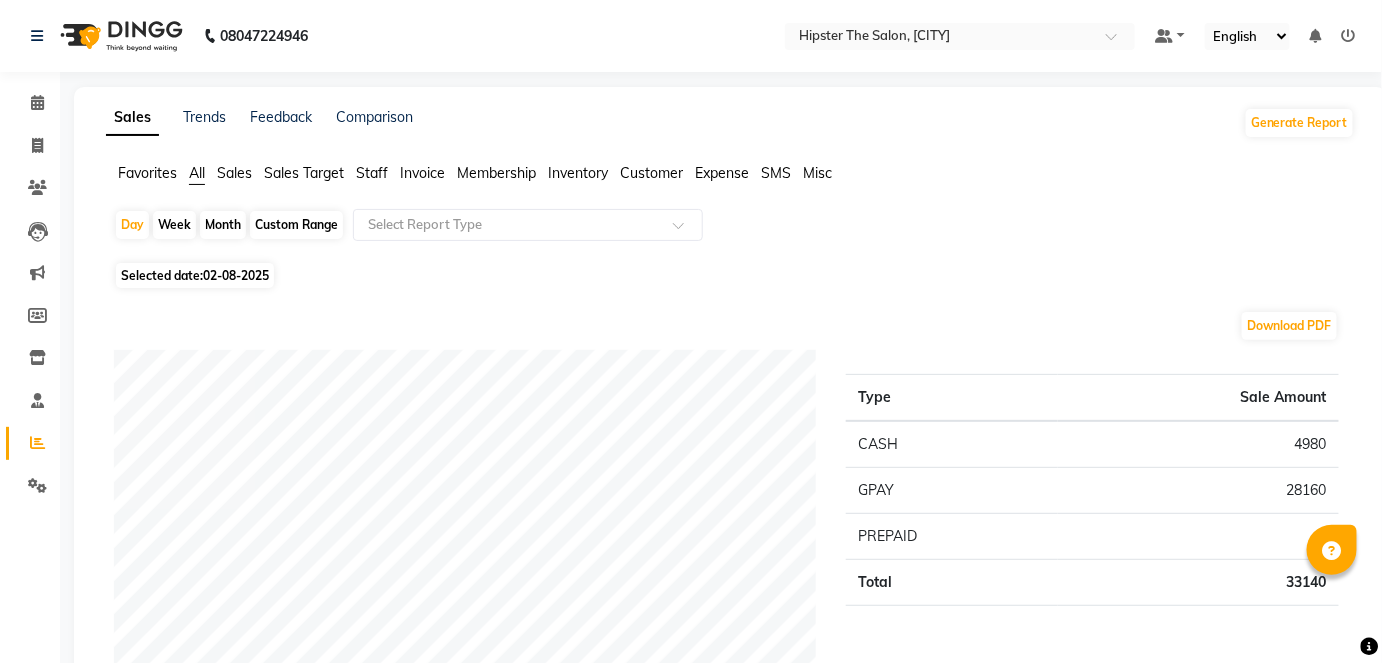click on "Custom Range" 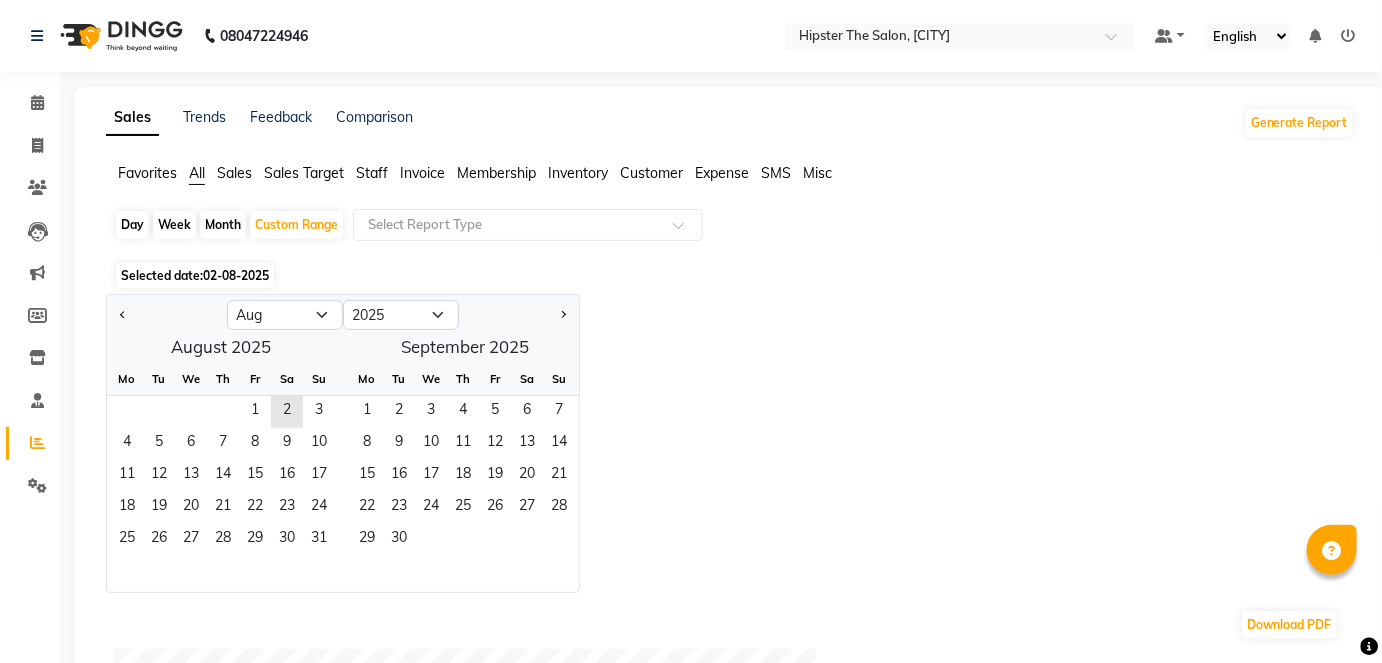 click on "Staff" 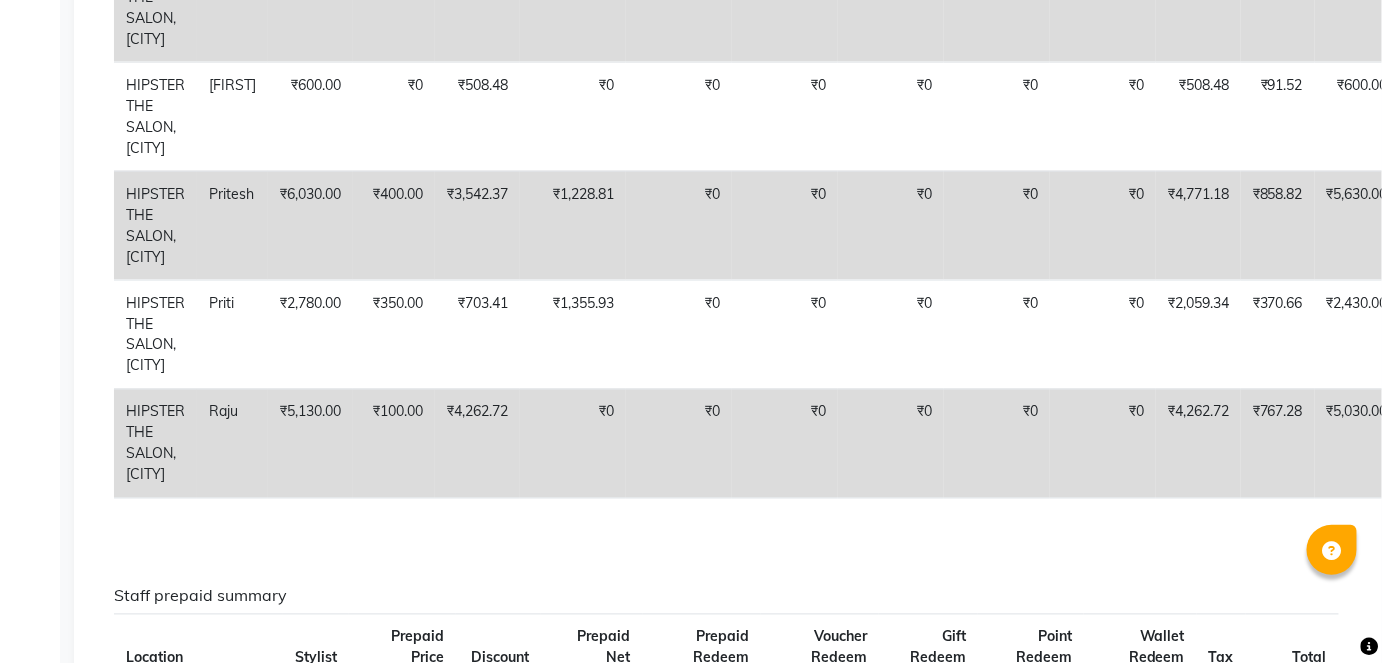 scroll, scrollTop: 916, scrollLeft: 0, axis: vertical 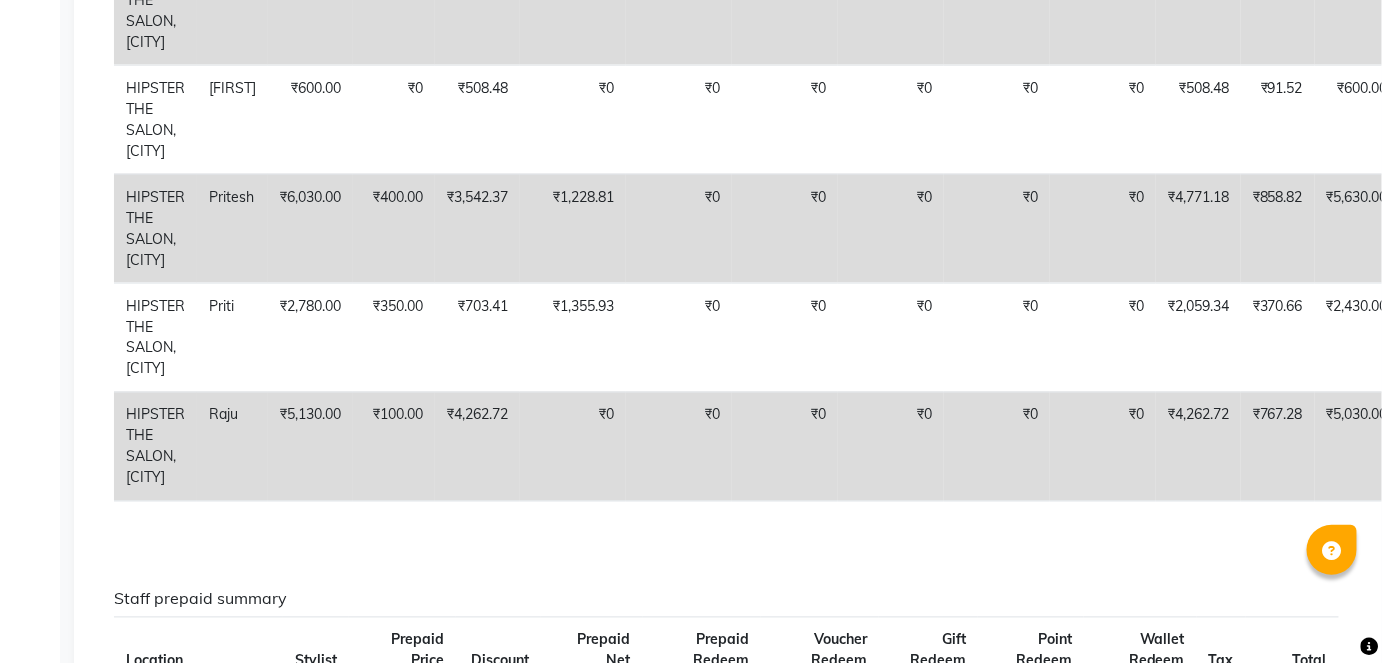 click on "₹100.00" 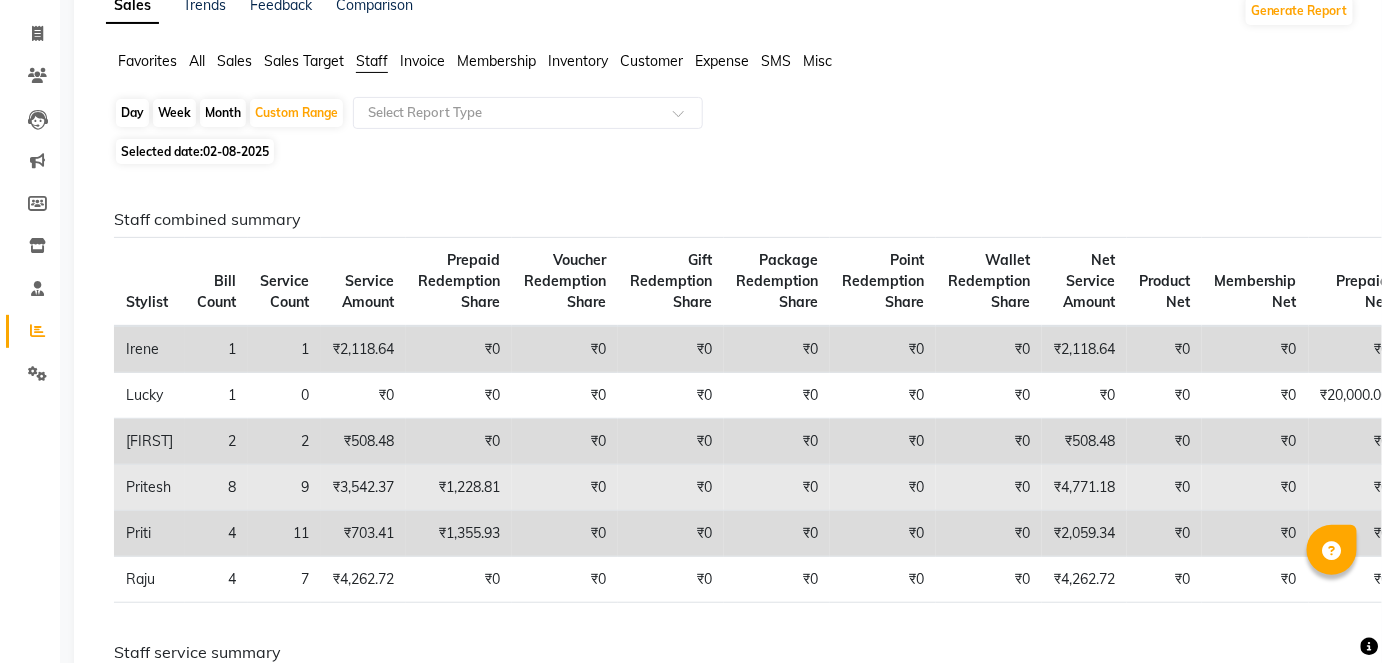 scroll, scrollTop: 0, scrollLeft: 0, axis: both 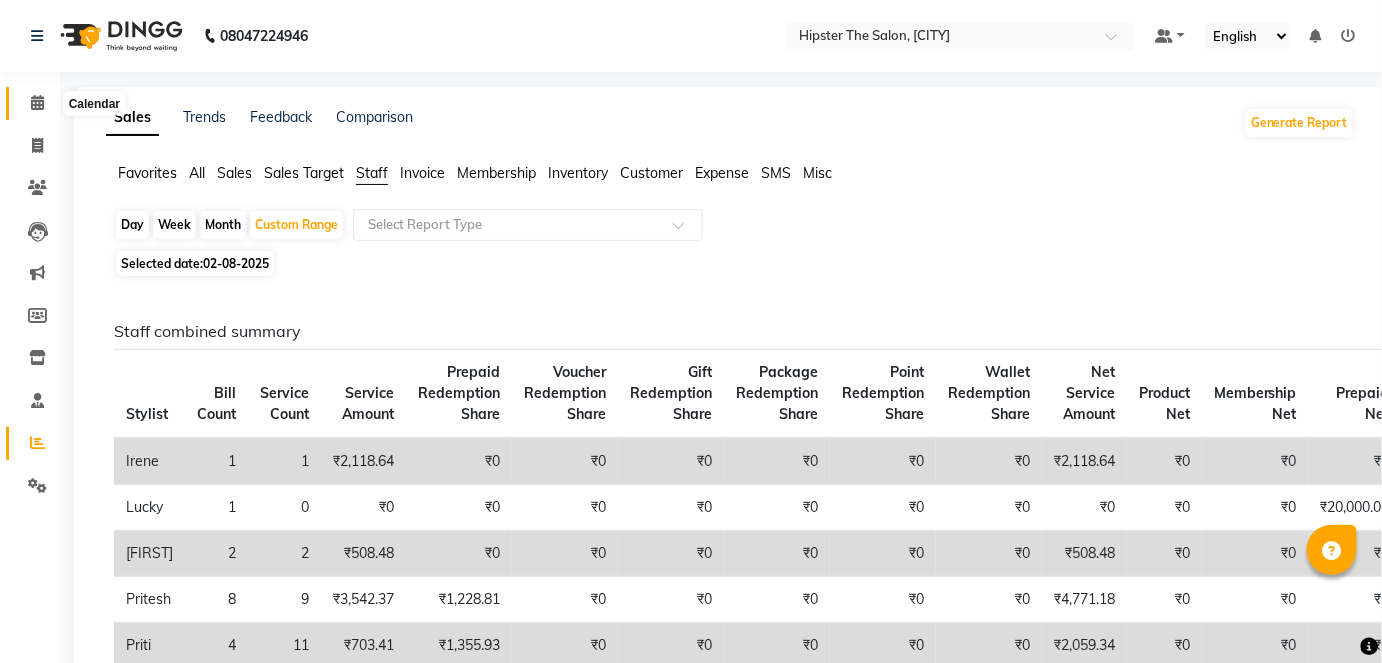 click 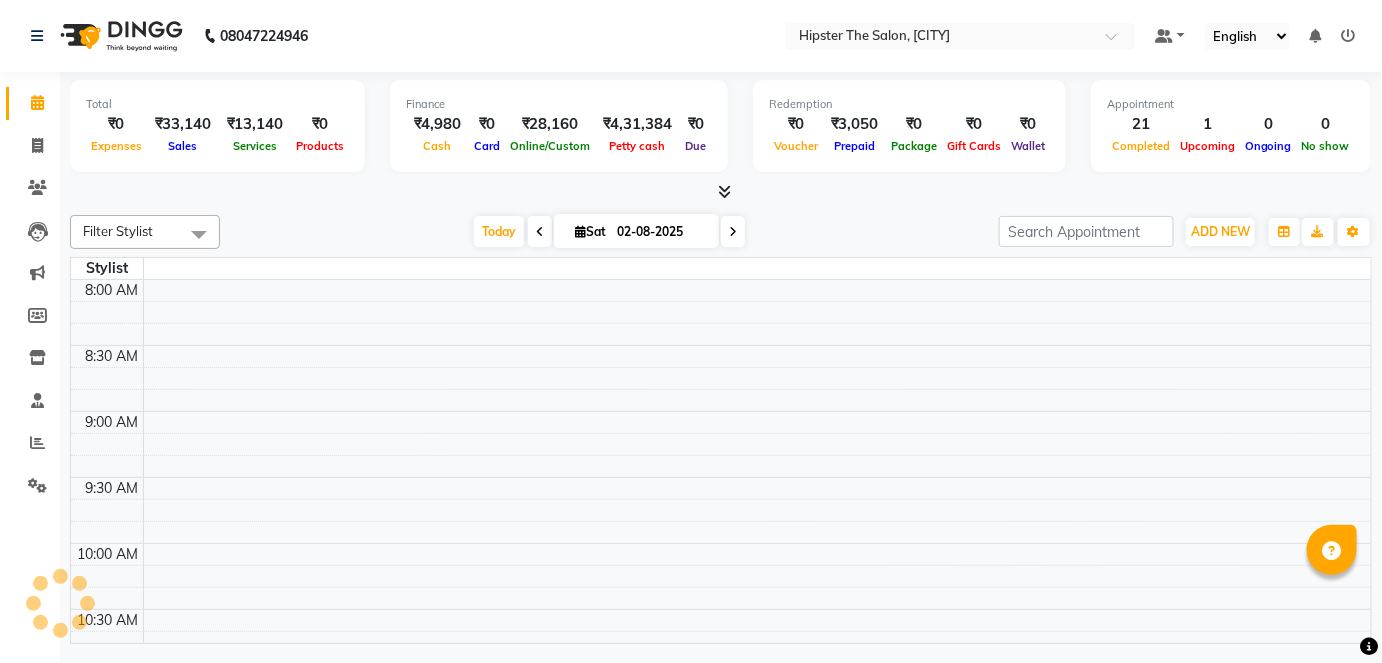 scroll, scrollTop: 1434, scrollLeft: 0, axis: vertical 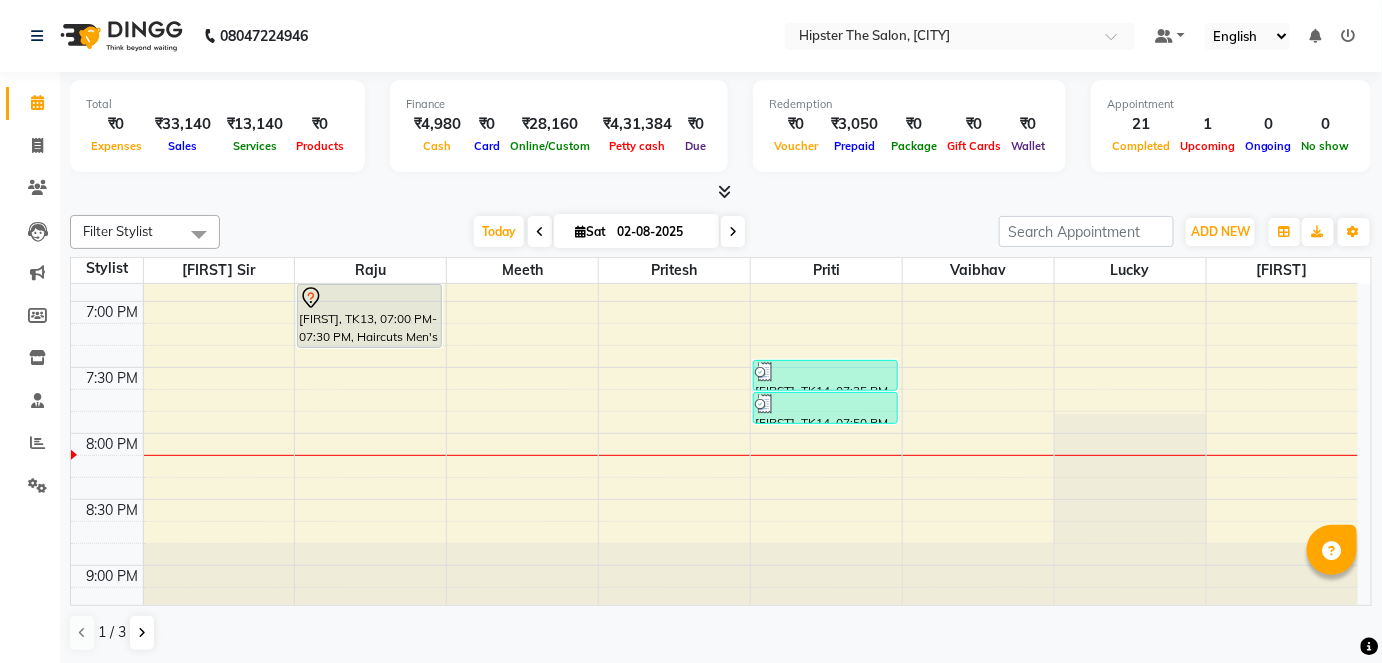 click at bounding box center [733, 232] 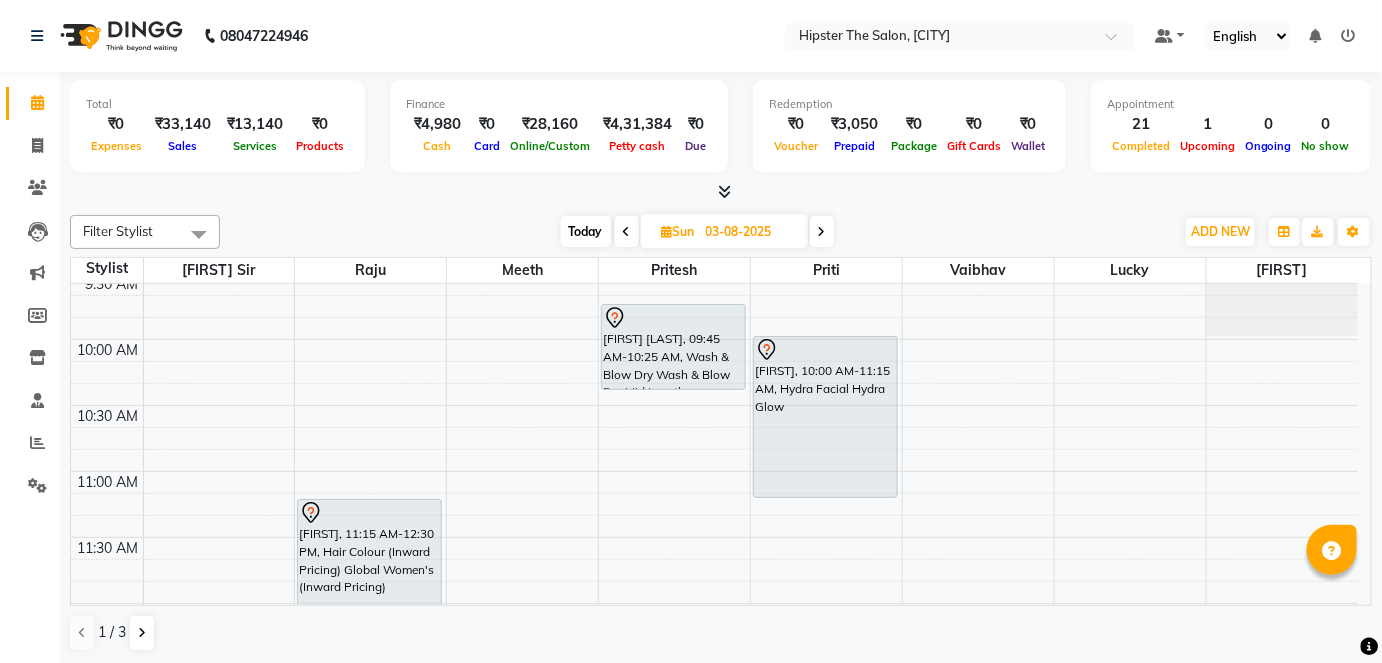 scroll, scrollTop: 208, scrollLeft: 0, axis: vertical 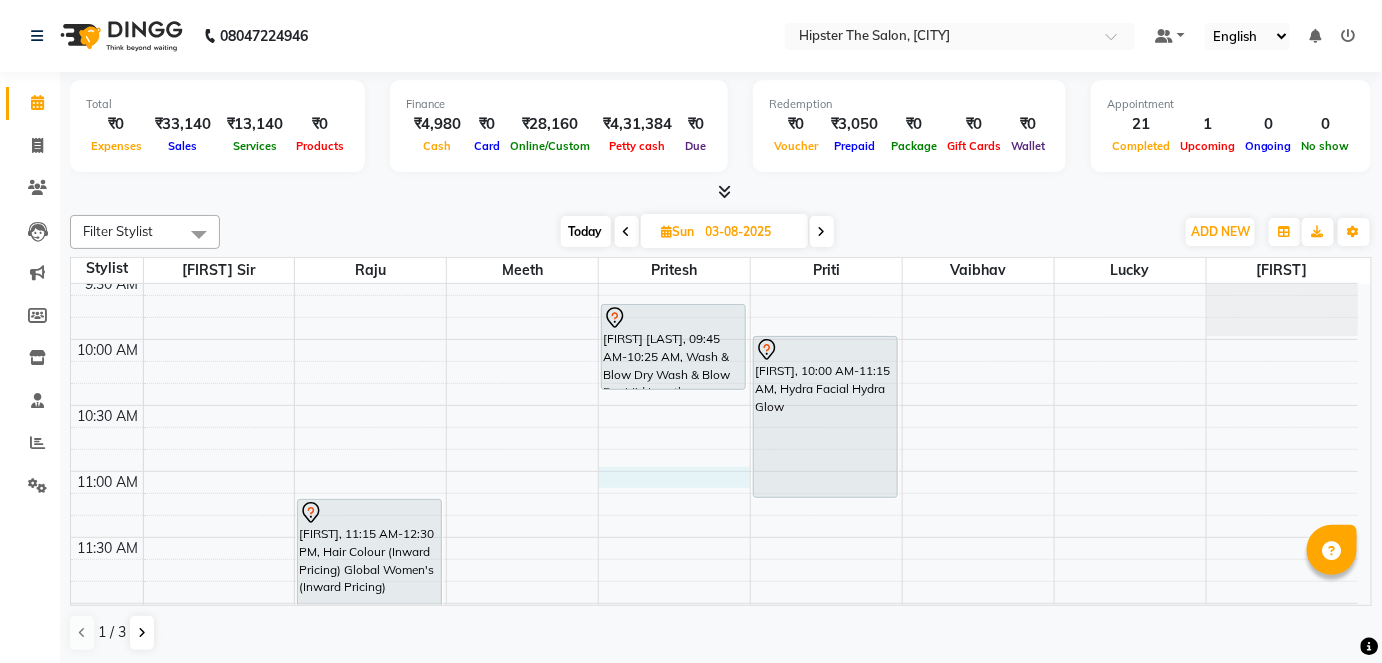 click on "8:00 AM 8:30 AM 9:00 AM 9:30 AM 10:00 AM 10:30 AM 11:00 AM 11:30 AM 12:00 PM 12:30 PM 1:00 PM 1:30 PM 2:00 PM 2:30 PM 3:00 PM 3:30 PM 4:00 PM 4:30 PM 5:00 PM 5:30 PM 6:00 PM 6:30 PM 7:00 PM 7:30 PM 8:00 PM 8:30 PM 9:00 PM 9:30 PM             [FIRST], 11:15 AM-12:30 PM, Hair Colour (Inward Pricing) Global Women's (Inward Pricing)             [FIRST] [LAST], 09:45 AM-10:25 AM, Wash & Blow Dry Wash & Blow Dry Mid Length             [FIRST], 10:00 AM-11:15 AM, Hydra Facial Hydra Glow" at bounding box center (714, 999) 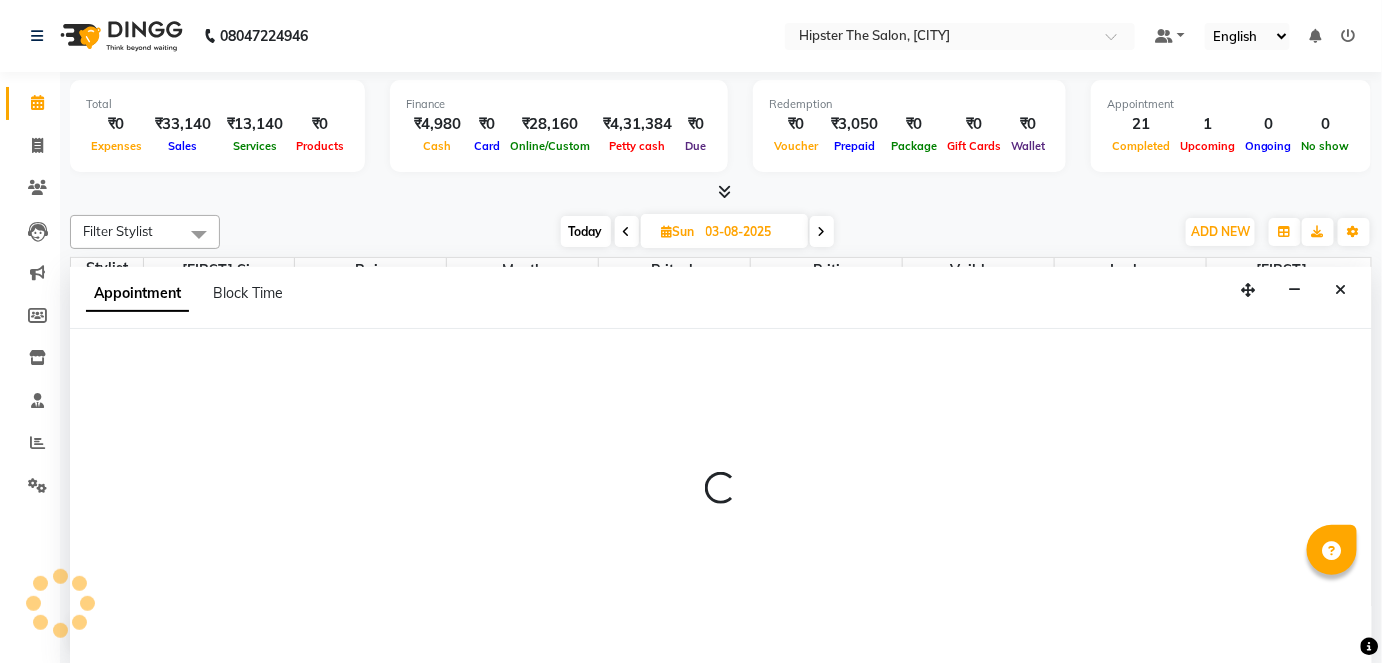 scroll, scrollTop: 0, scrollLeft: 0, axis: both 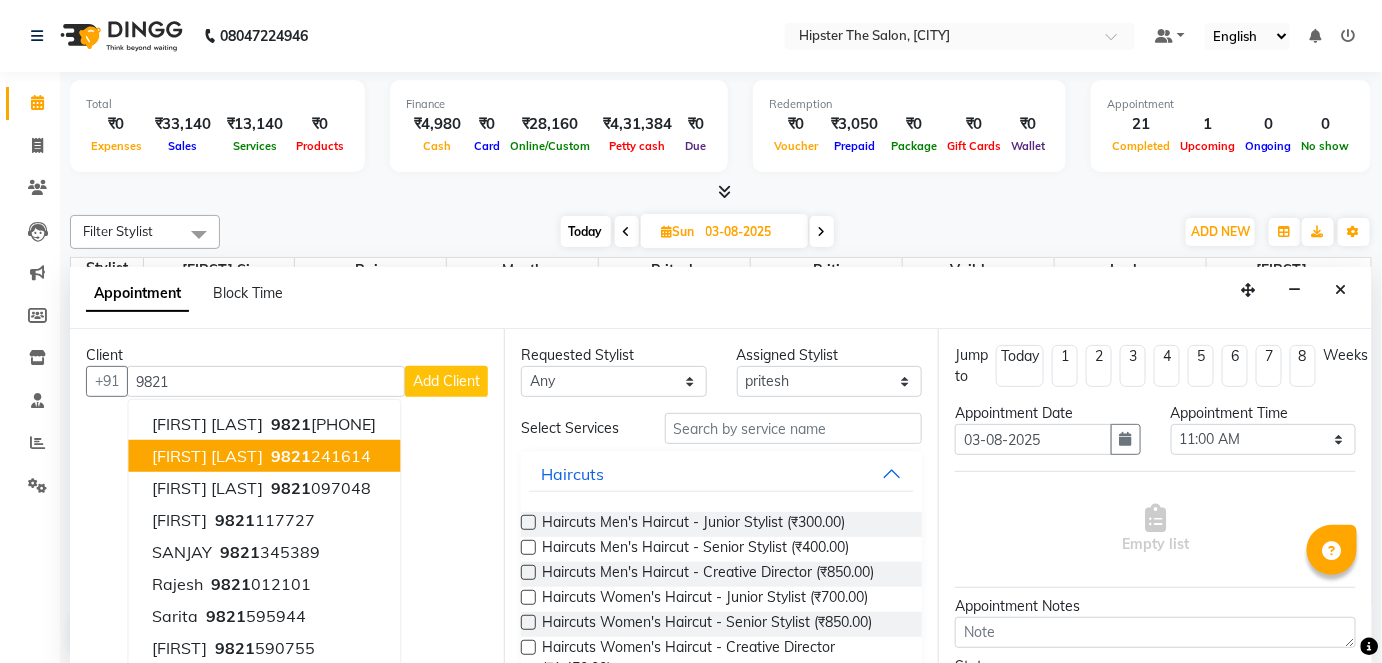 click on "9821" at bounding box center [266, 381] 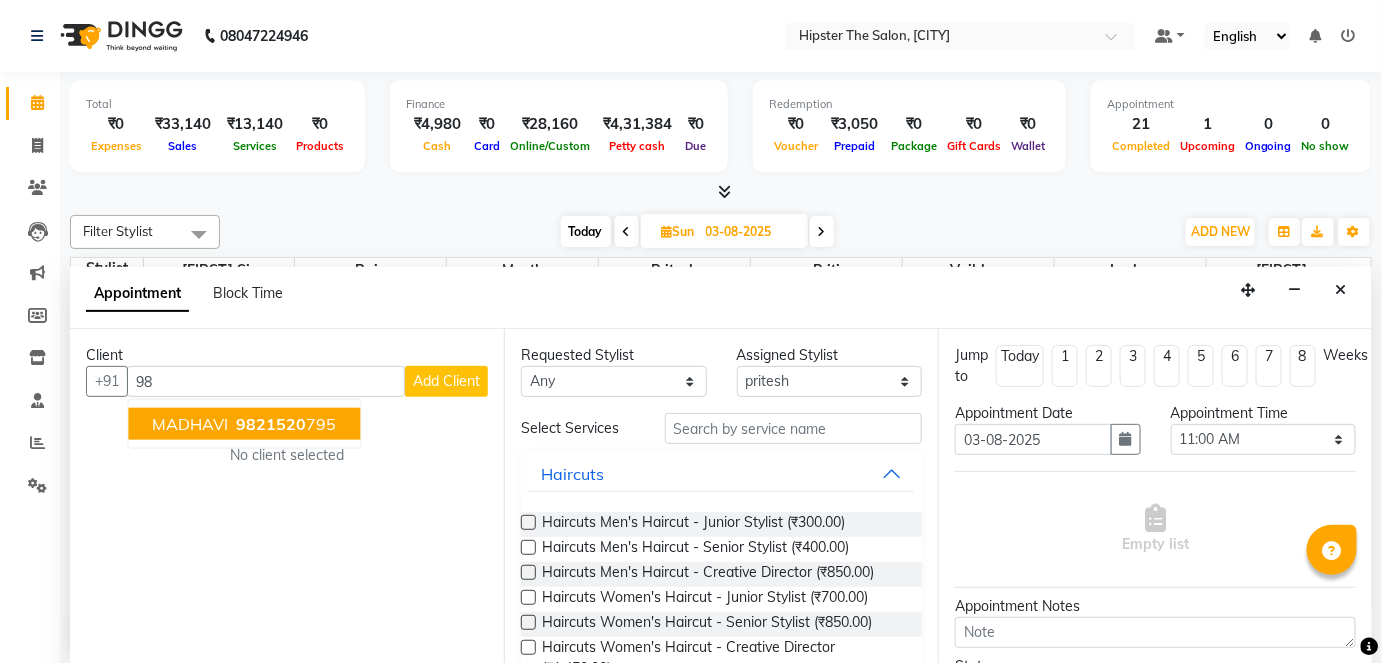 type on "9" 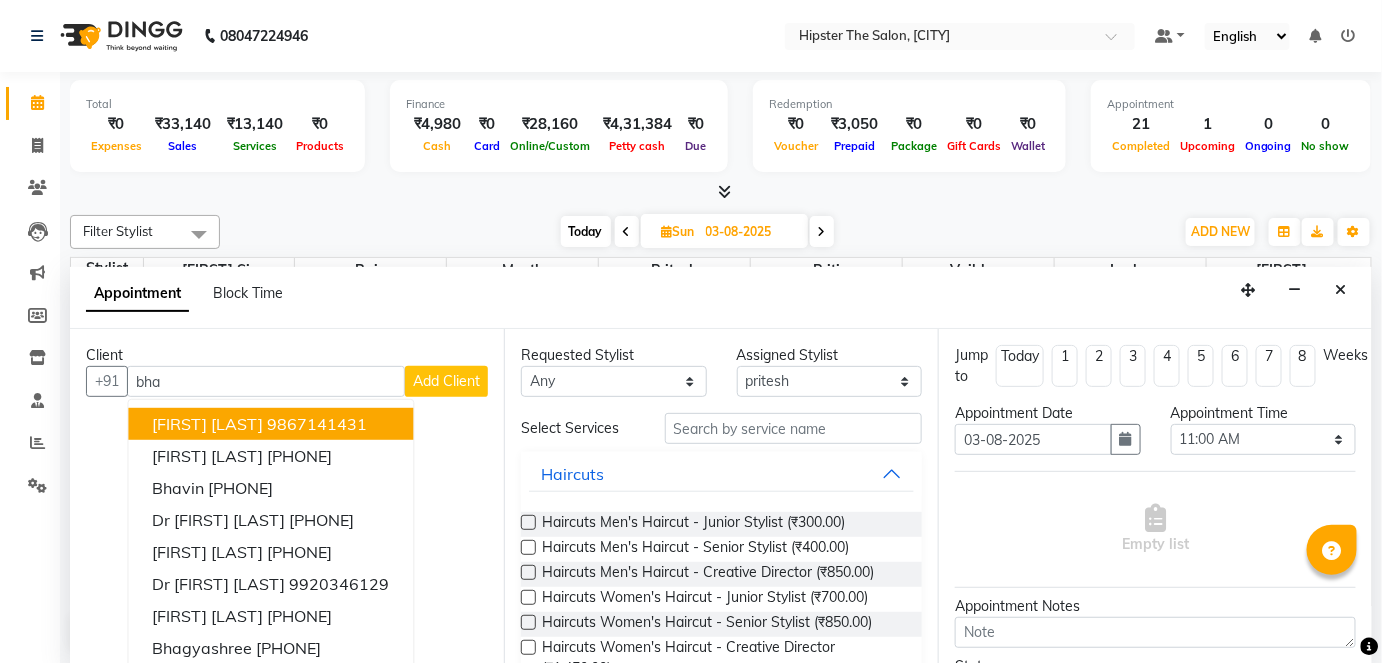 click on "[FIRST] [LAST]" at bounding box center (207, 424) 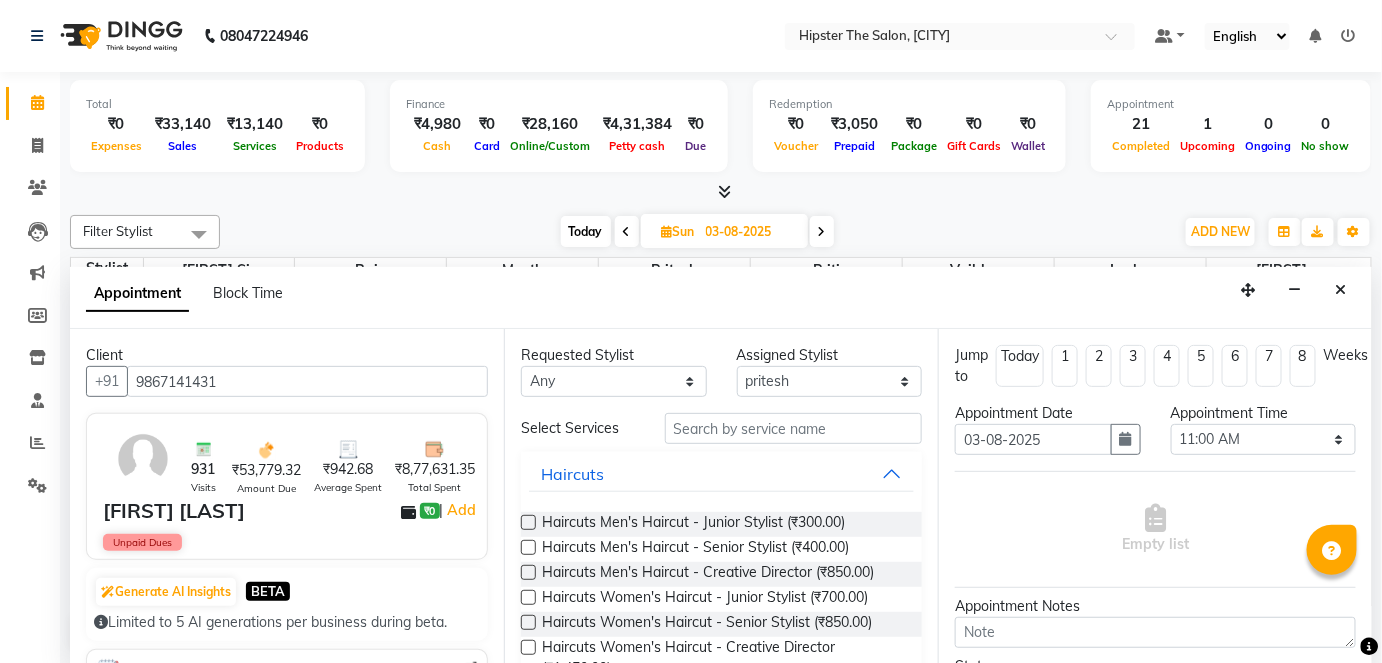 type on "9867141431" 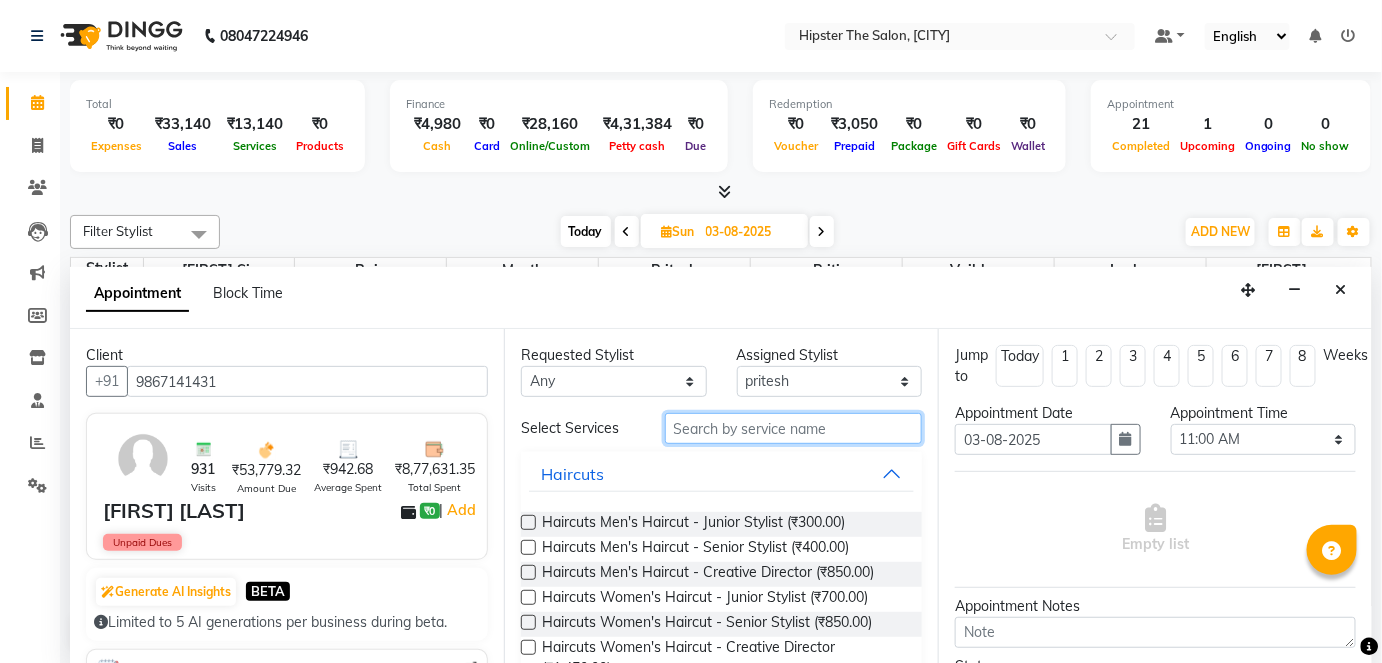 click at bounding box center [793, 428] 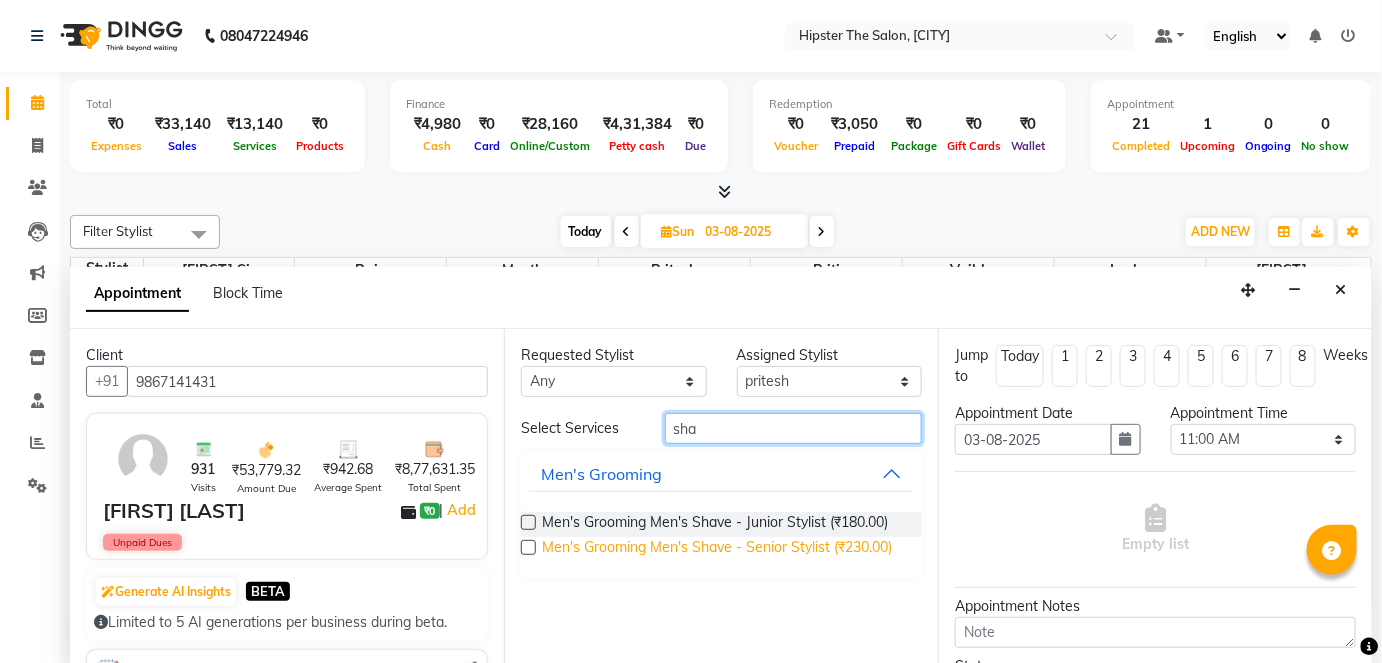 type on "sha" 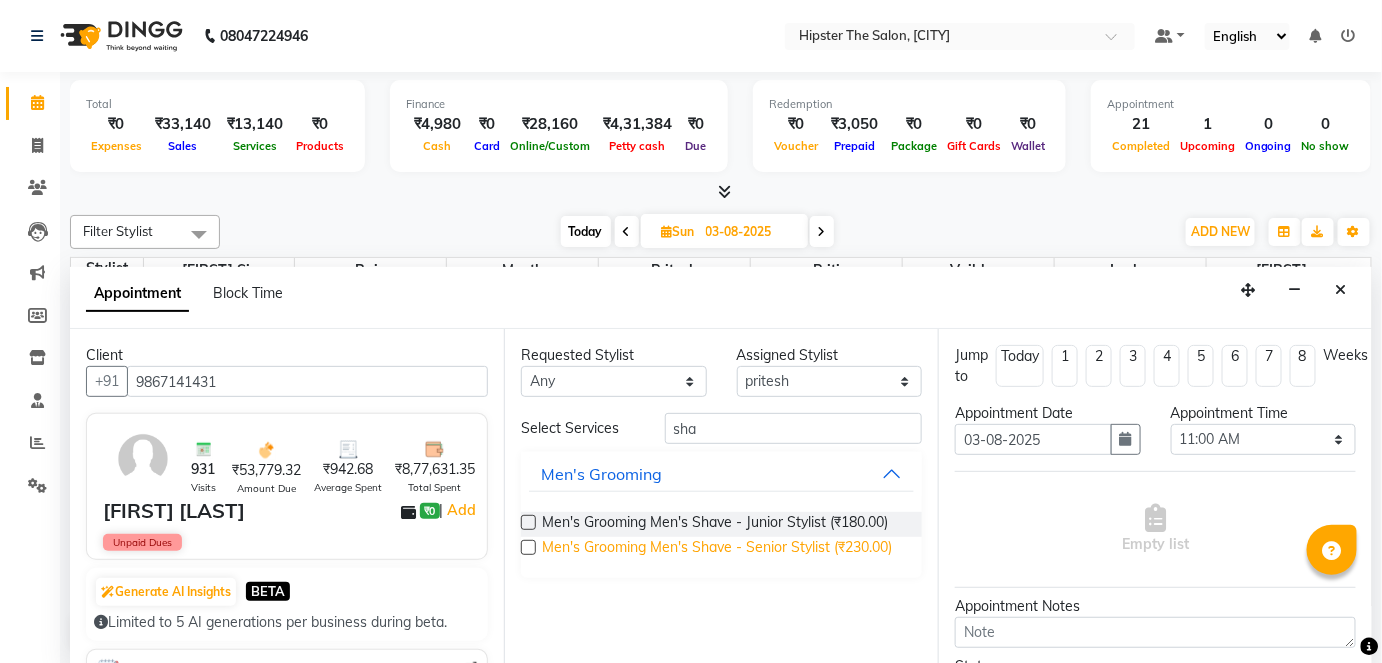 click on "Men's Grooming Men's Shave - Senior Stylist (₹230.00)" at bounding box center [717, 549] 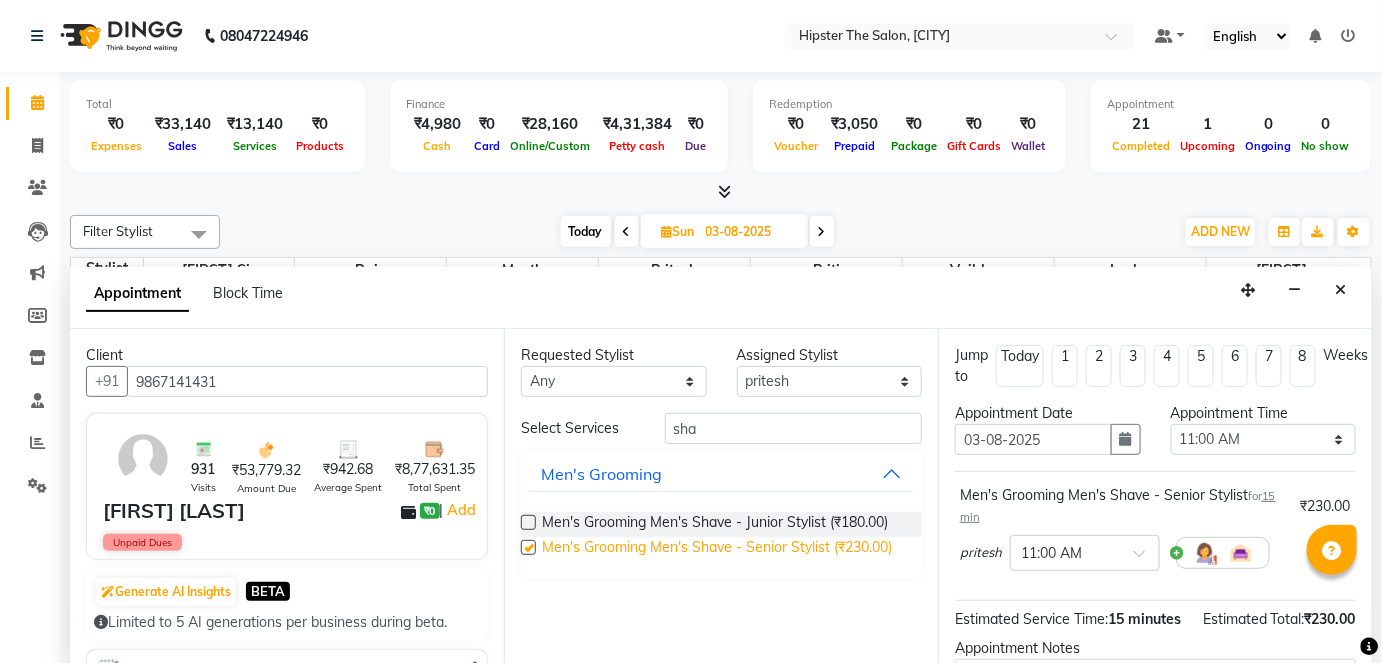 checkbox on "false" 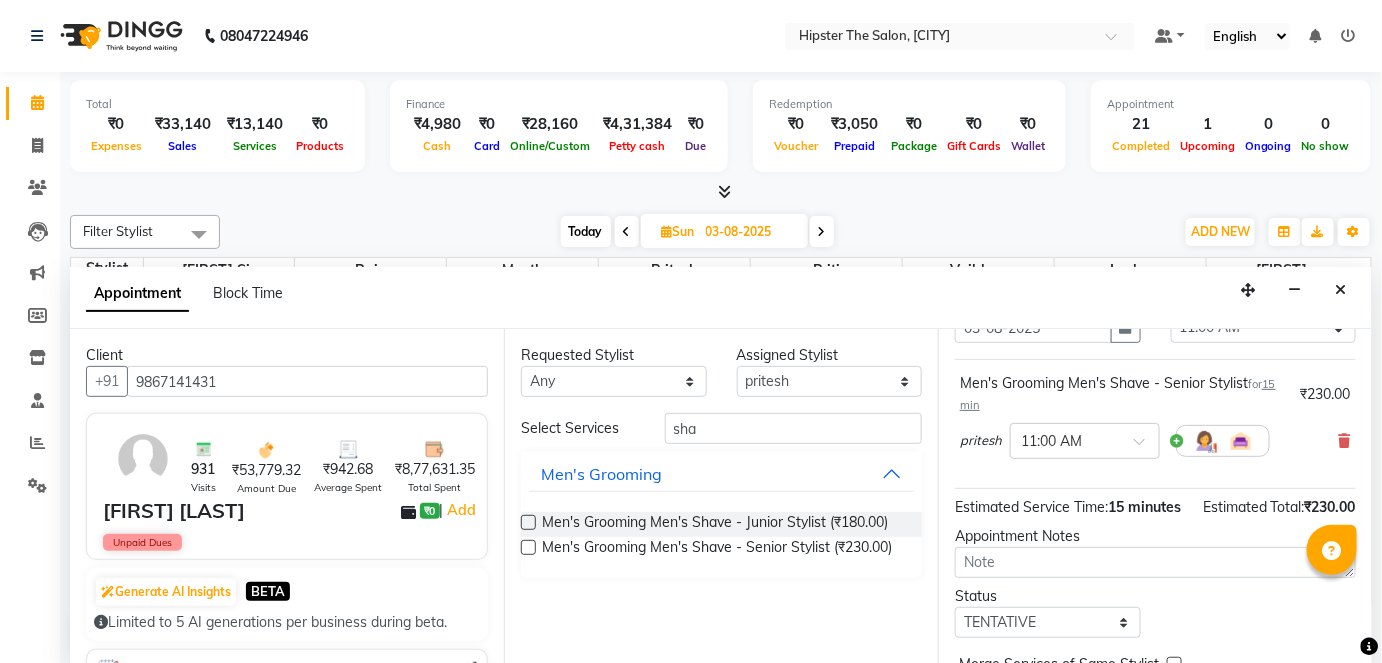 scroll, scrollTop: 112, scrollLeft: 0, axis: vertical 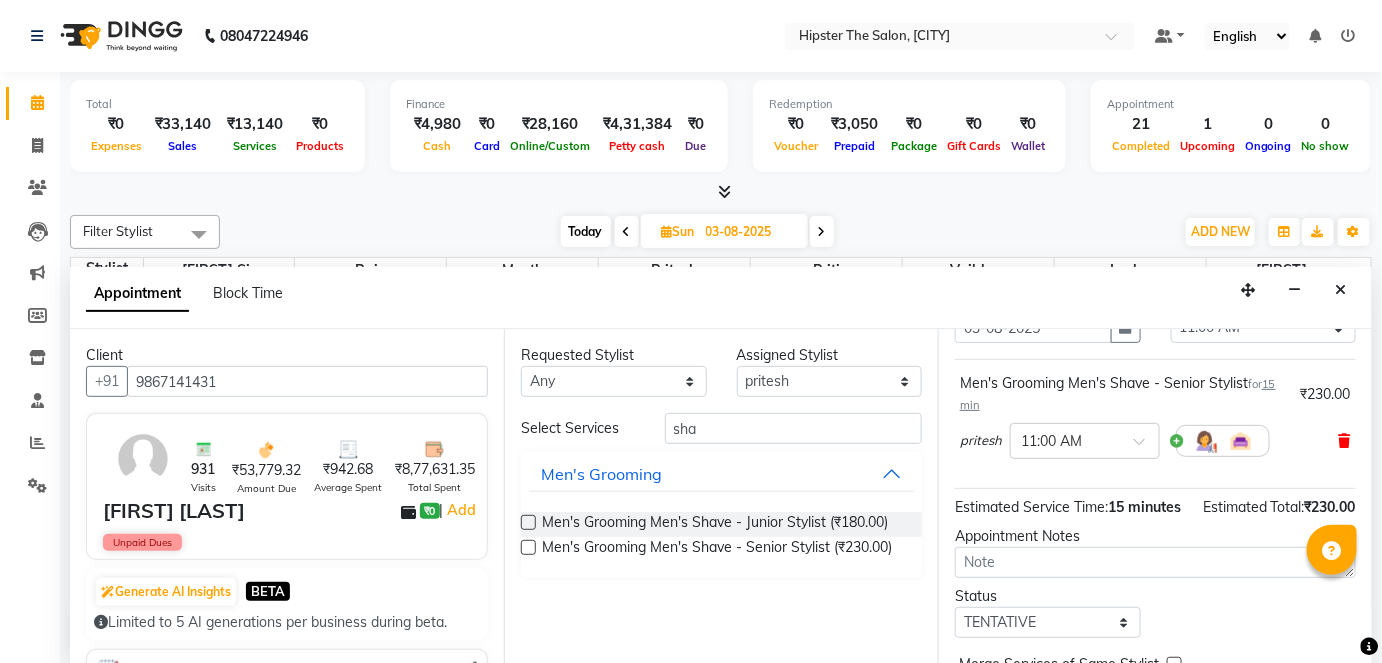 click at bounding box center [1345, 441] 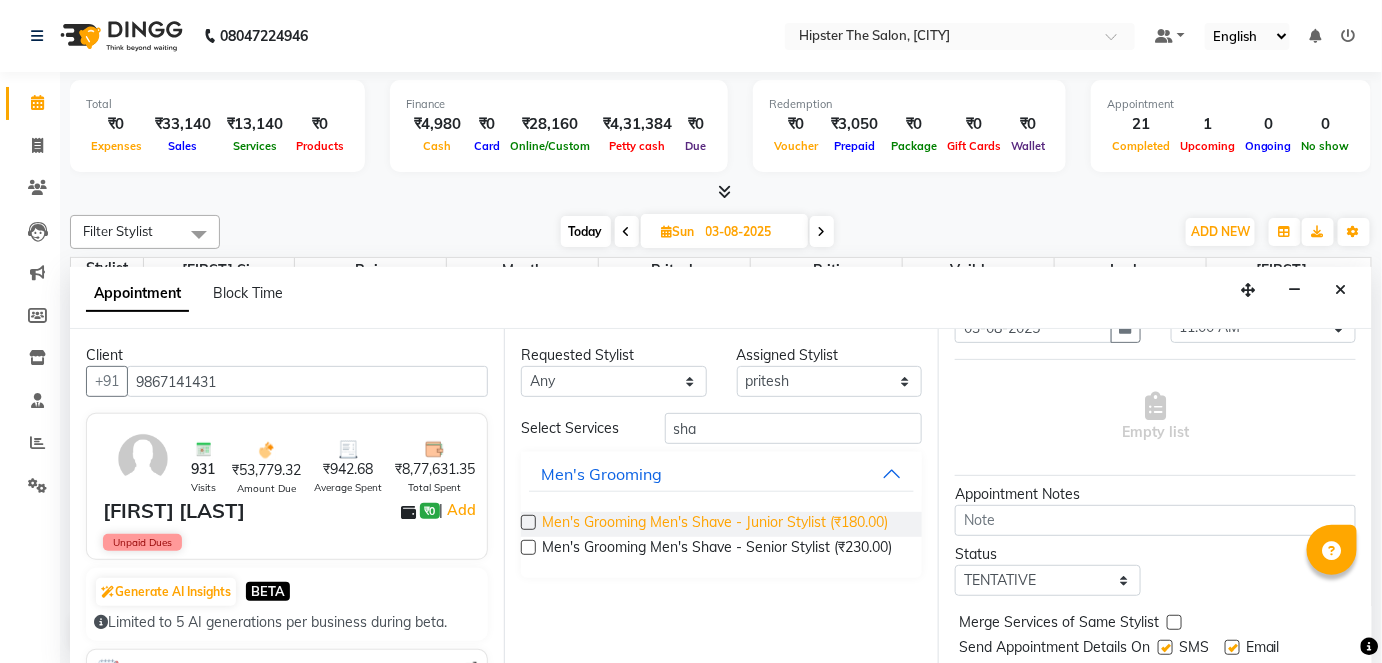 click on "Men's Grooming Men's Shave - Junior Stylist (₹180.00)" at bounding box center [715, 524] 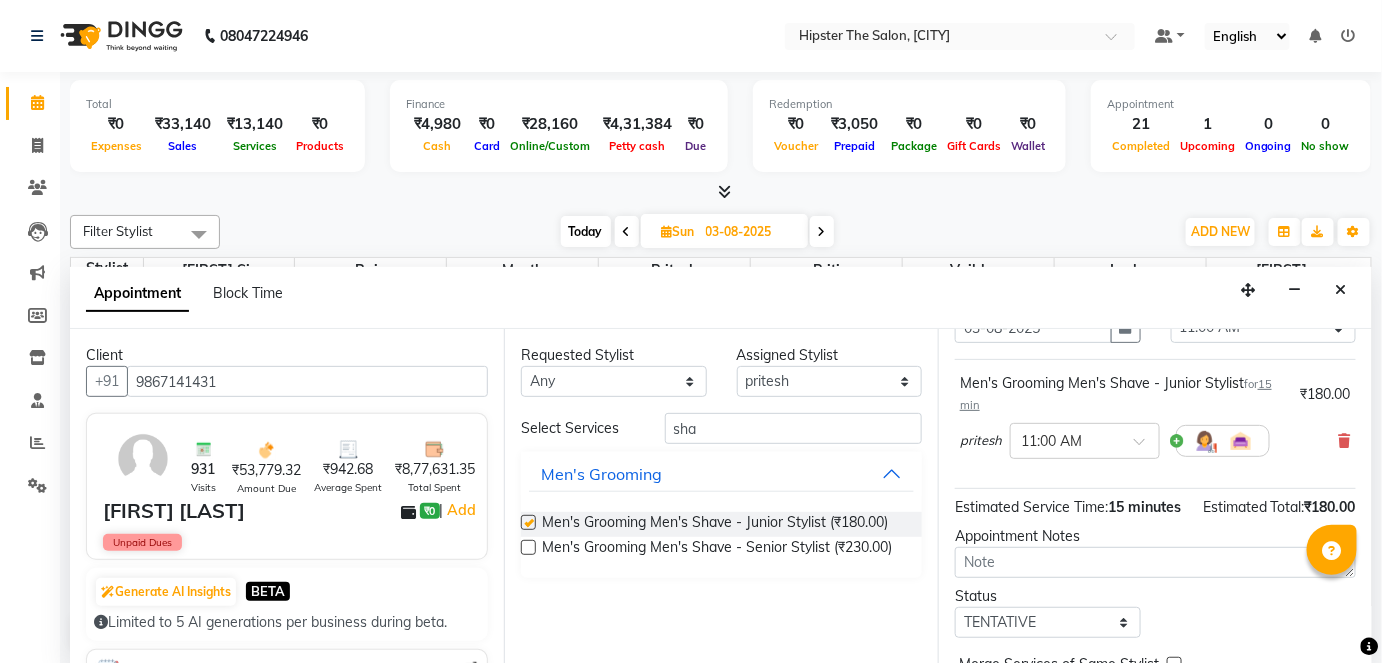 checkbox on "false" 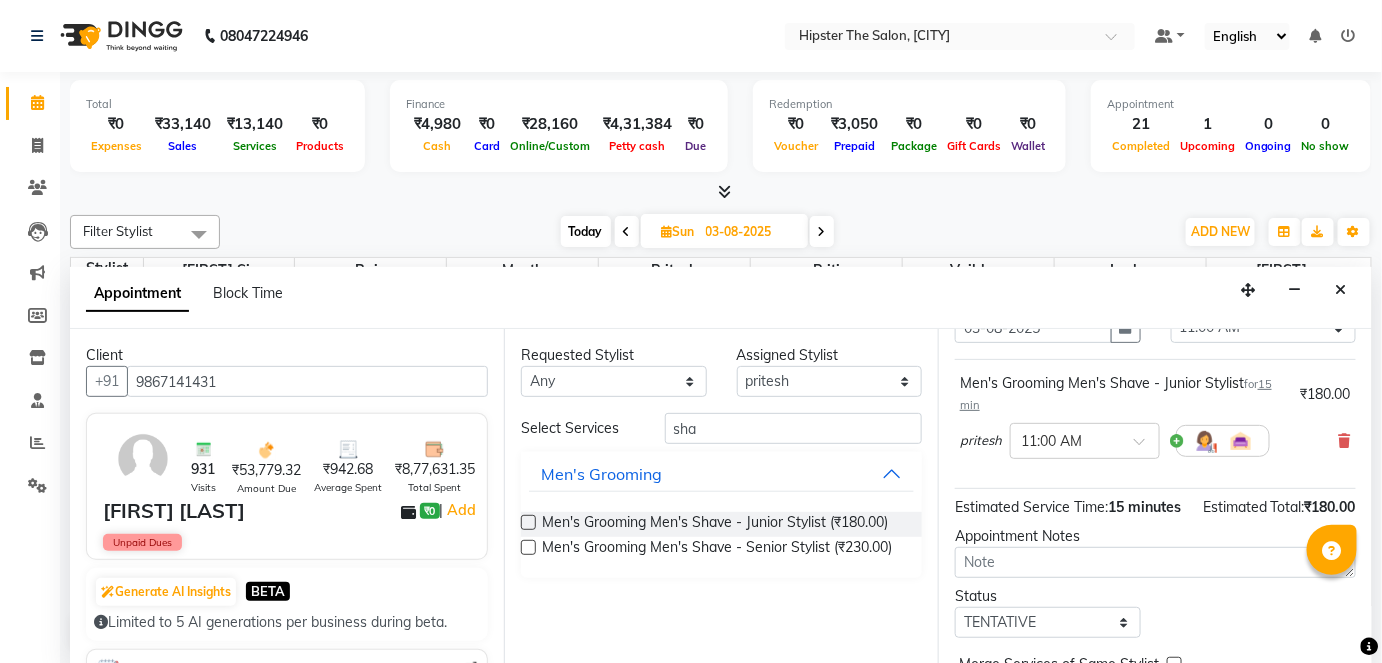 scroll, scrollTop: 231, scrollLeft: 0, axis: vertical 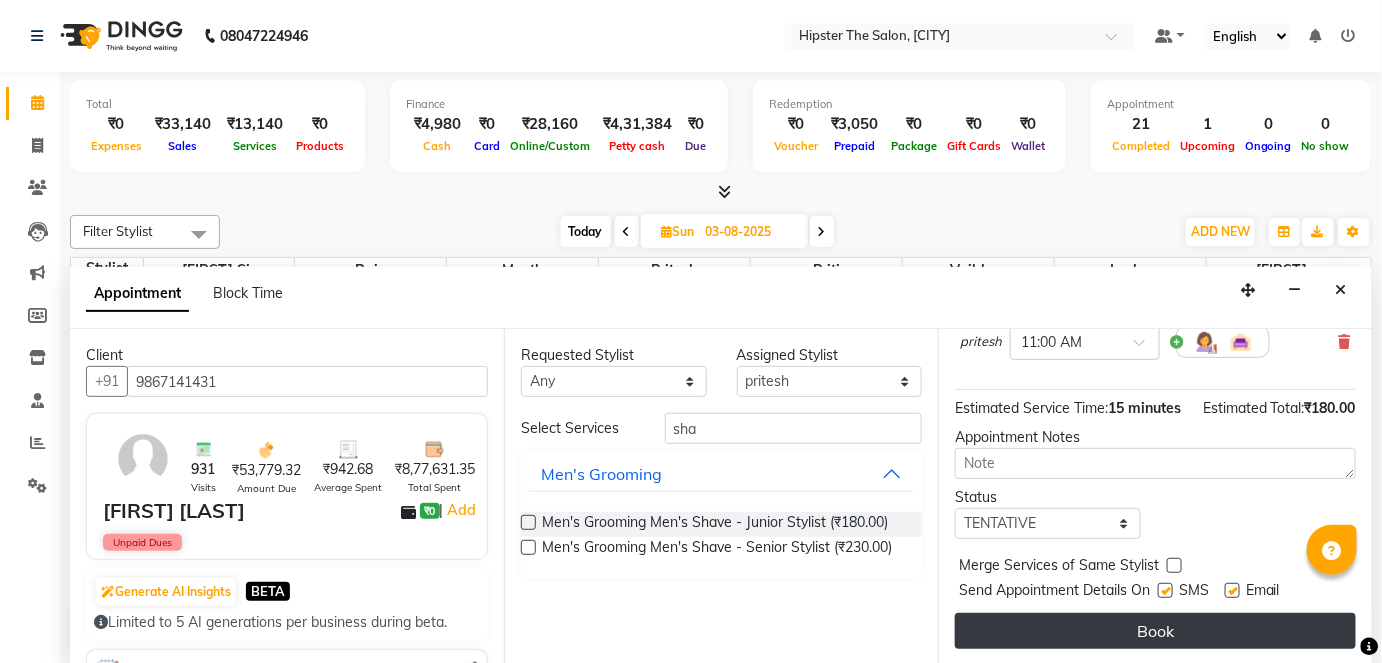 click on "Book" at bounding box center (1155, 631) 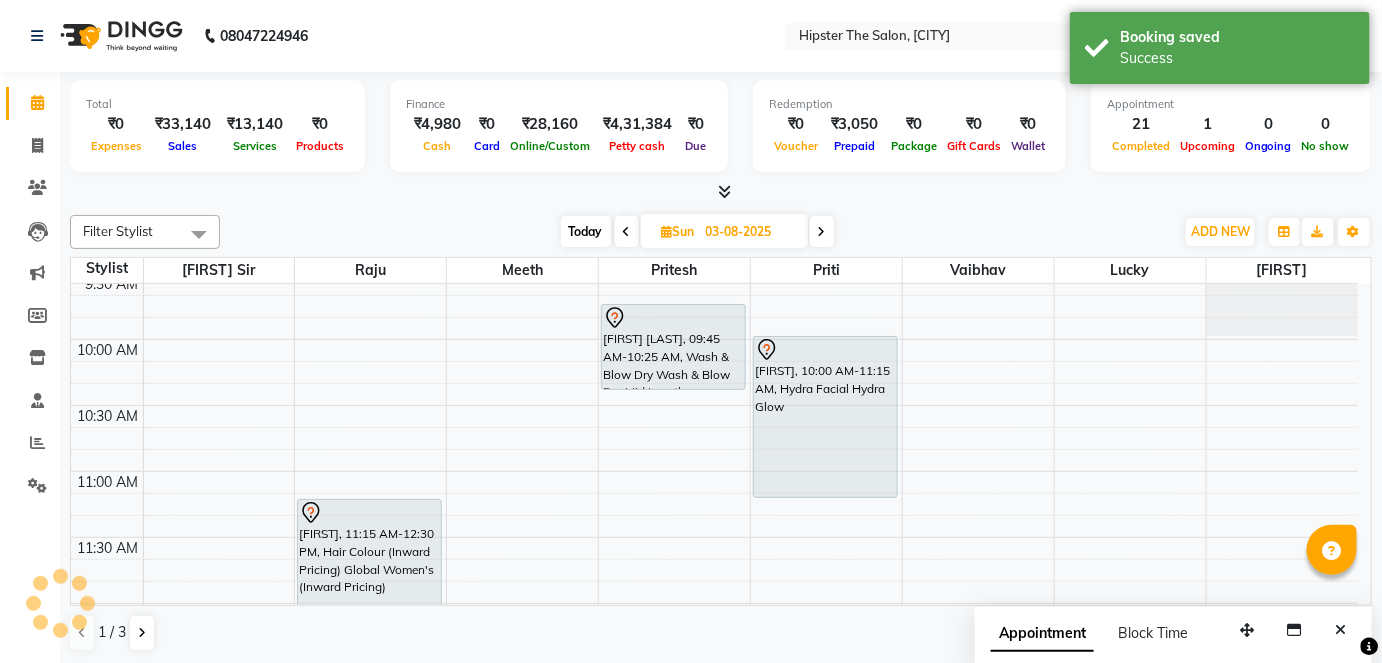 scroll, scrollTop: 0, scrollLeft: 0, axis: both 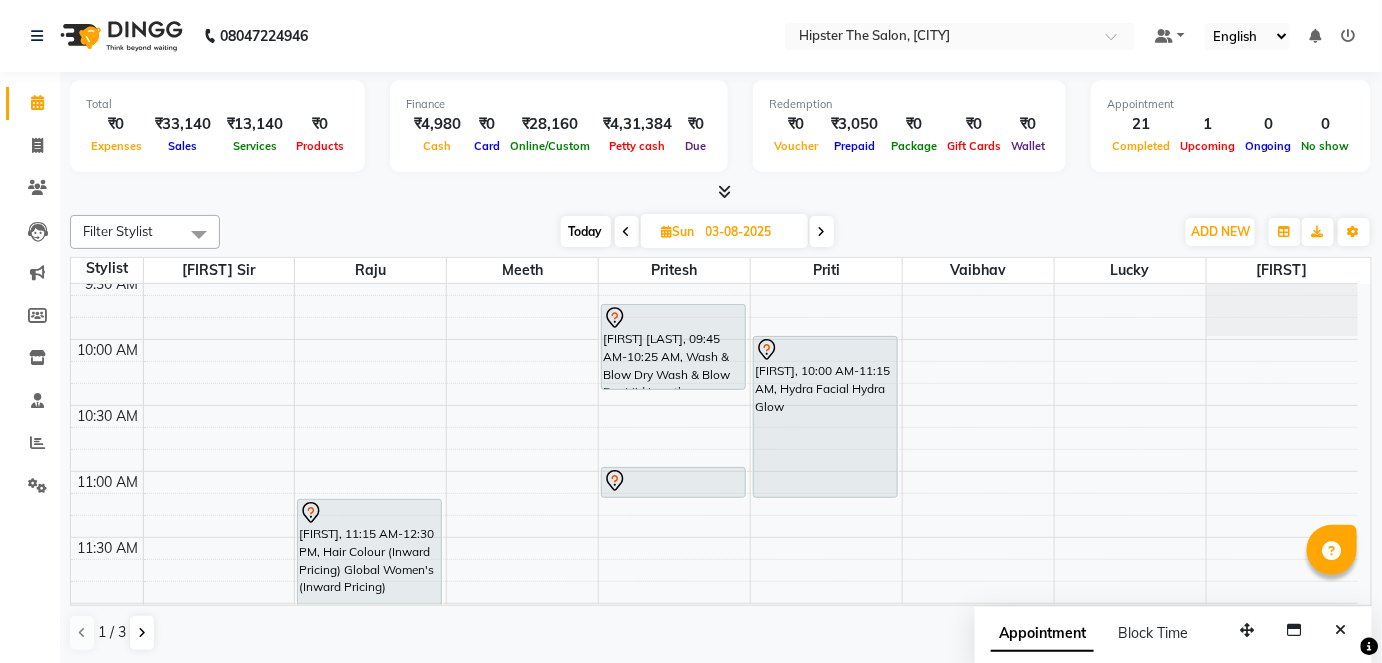 click on "Today" at bounding box center (586, 231) 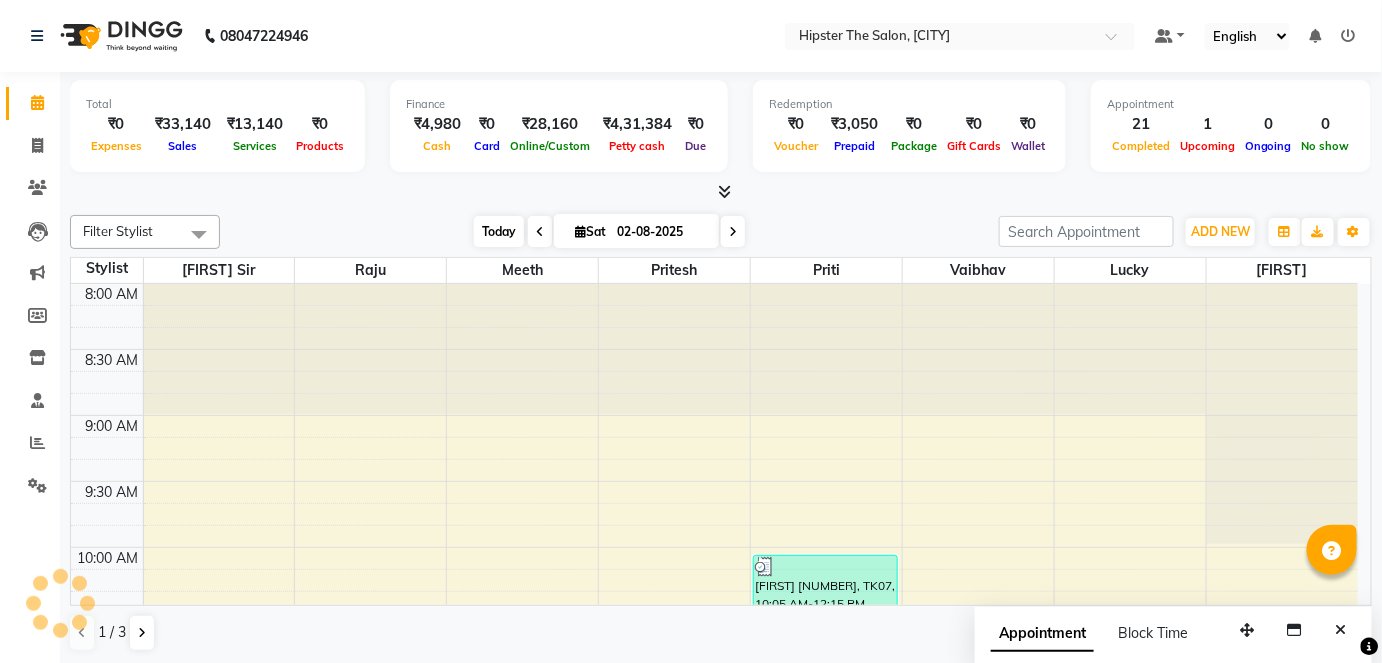 scroll, scrollTop: 1503, scrollLeft: 0, axis: vertical 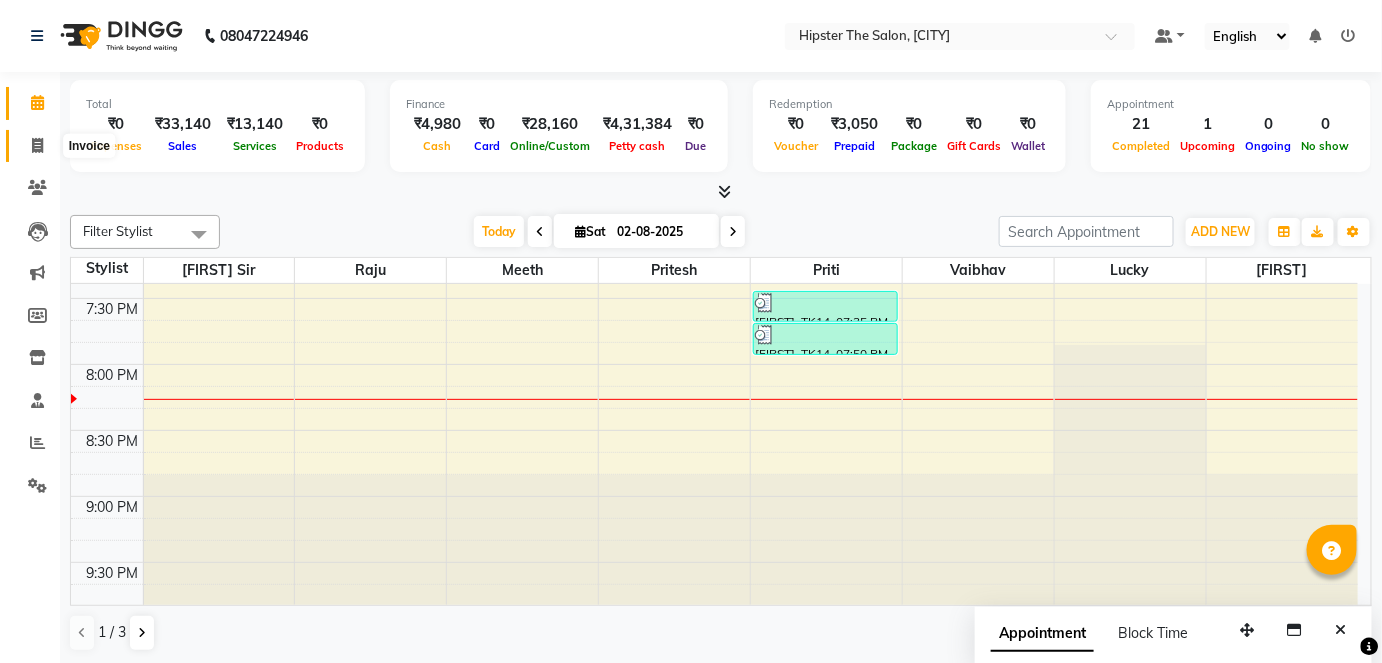 click 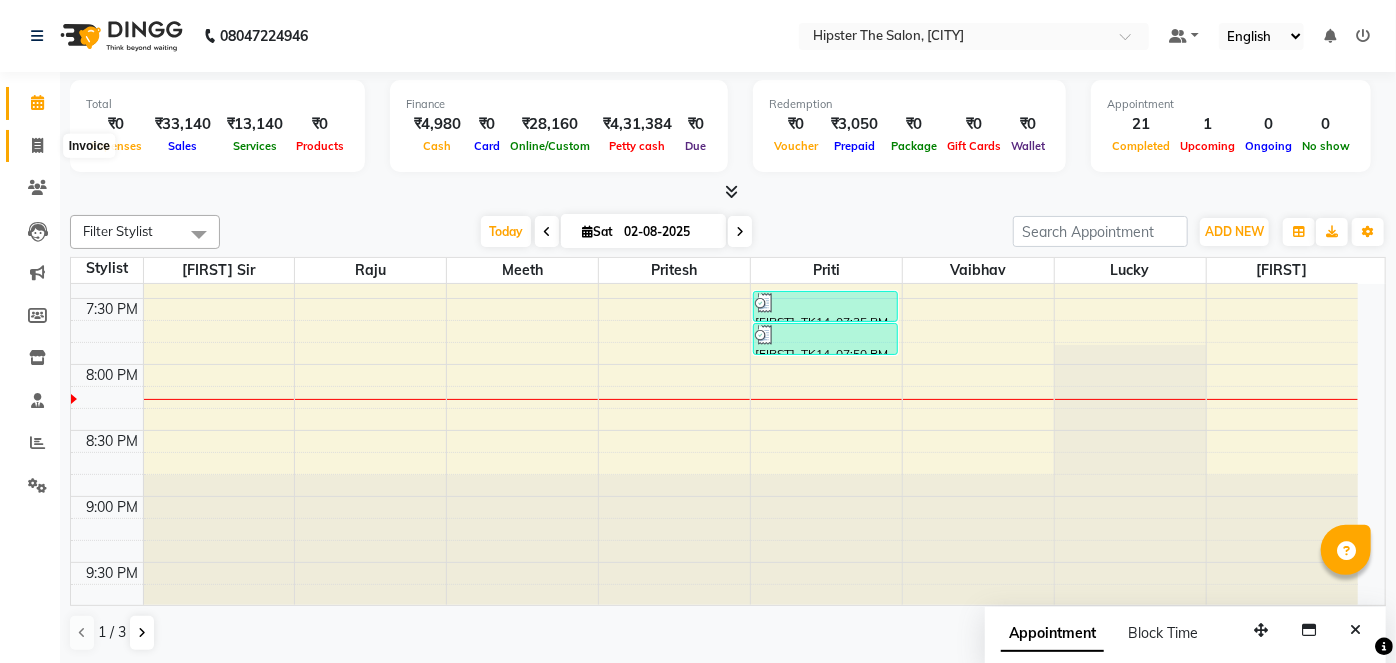 select on "4468" 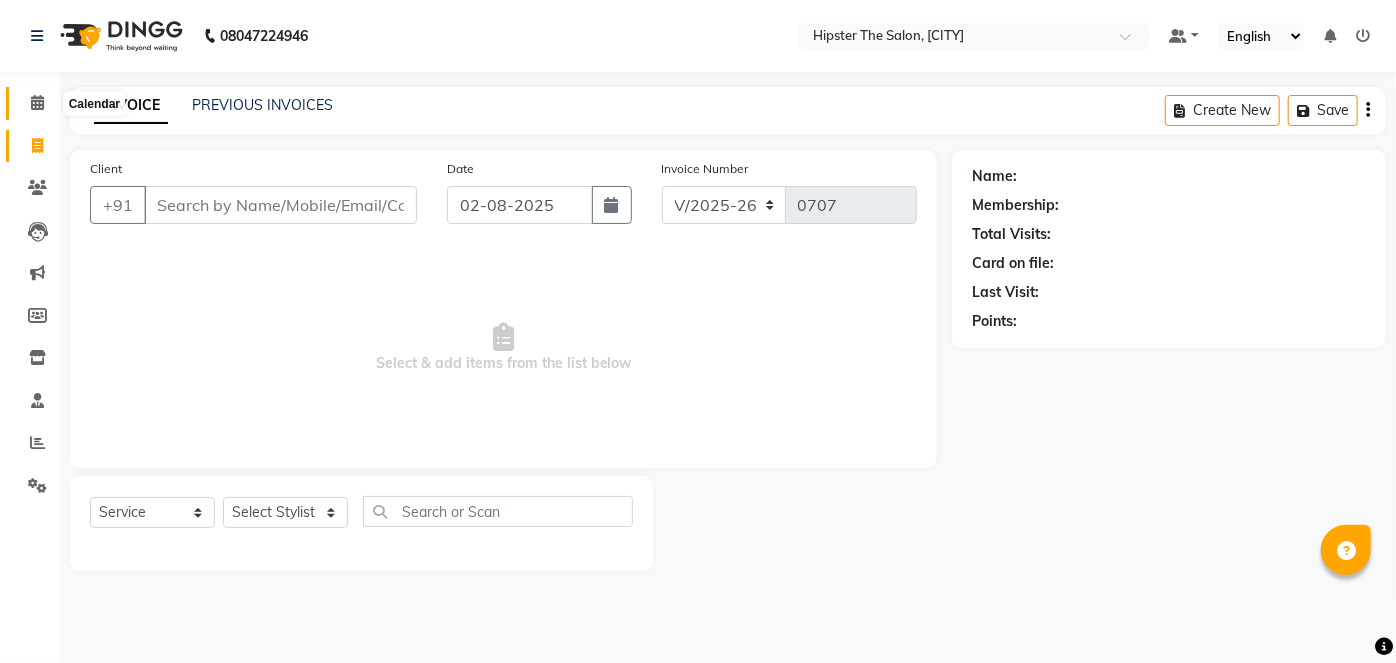 click 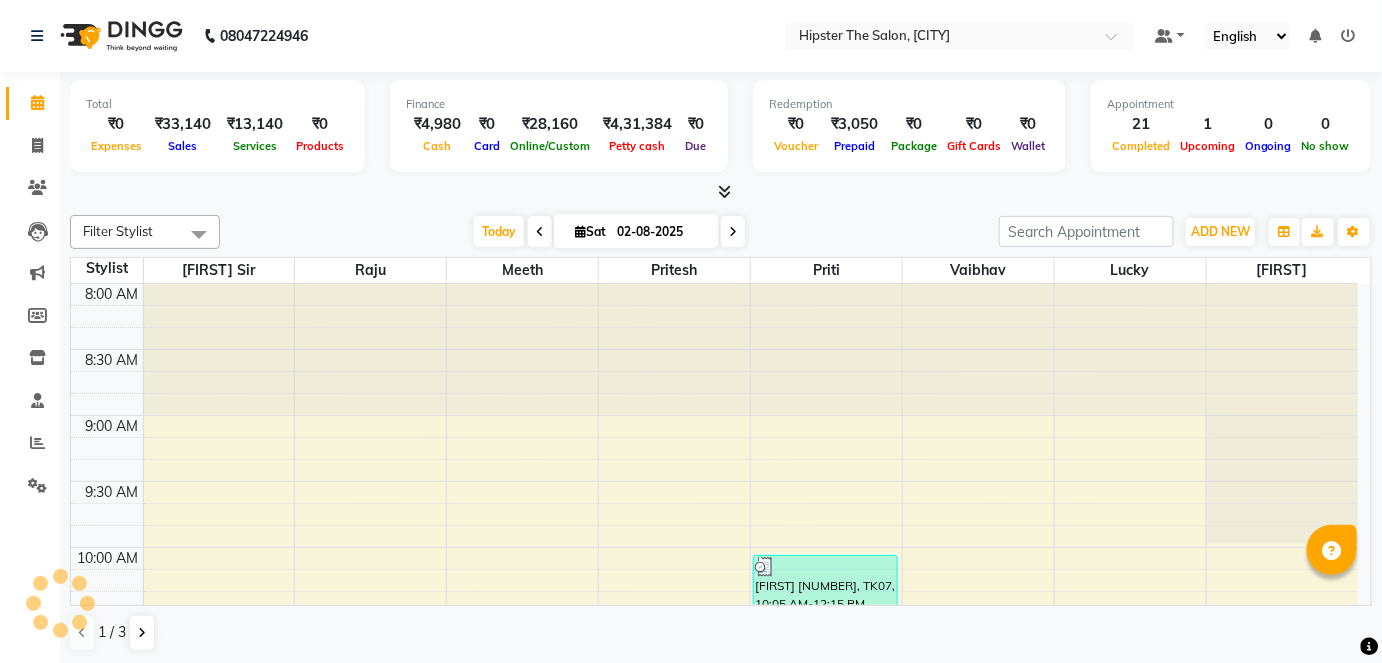 scroll, scrollTop: 0, scrollLeft: 0, axis: both 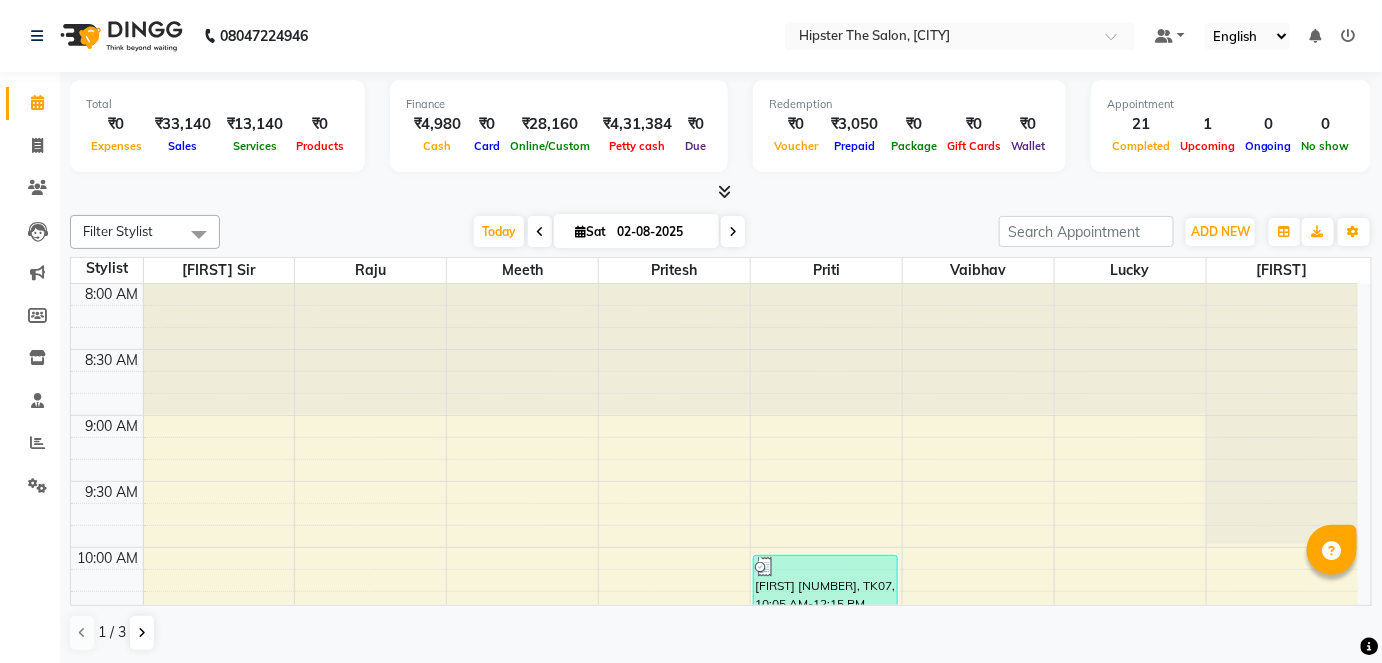 click on "02-08-2025" at bounding box center [661, 232] 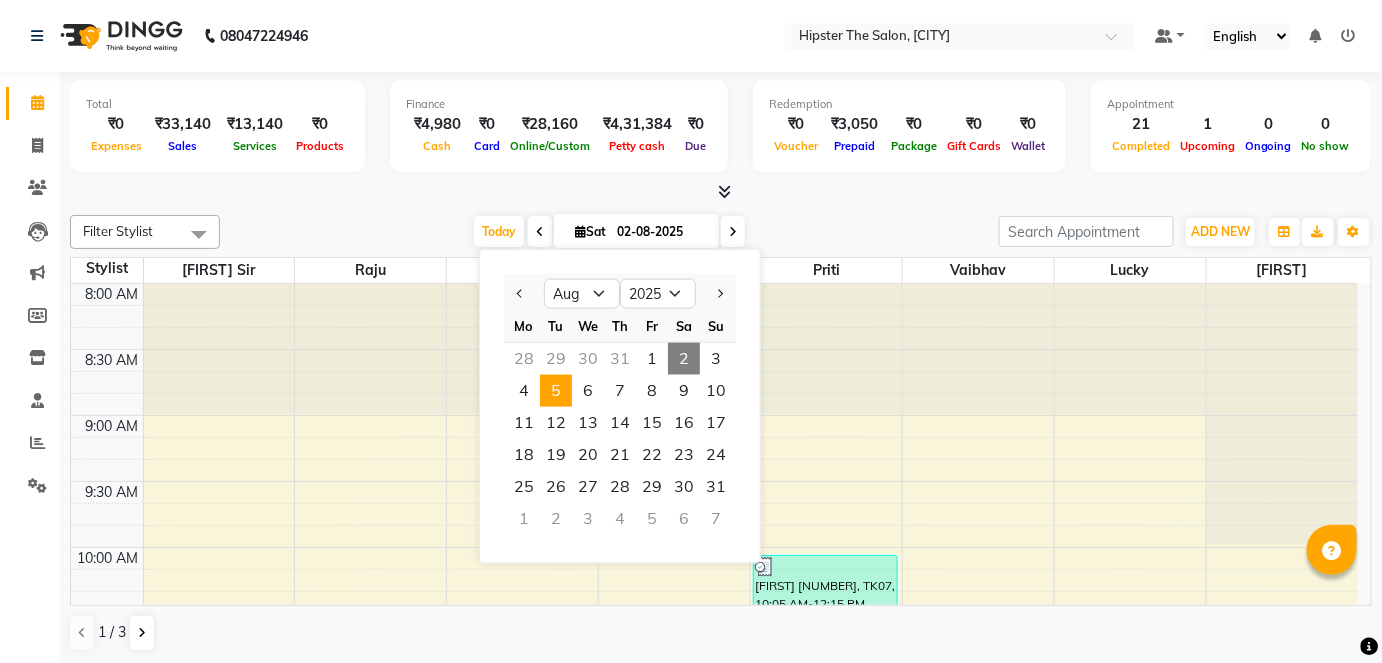 click on "5" at bounding box center [556, 391] 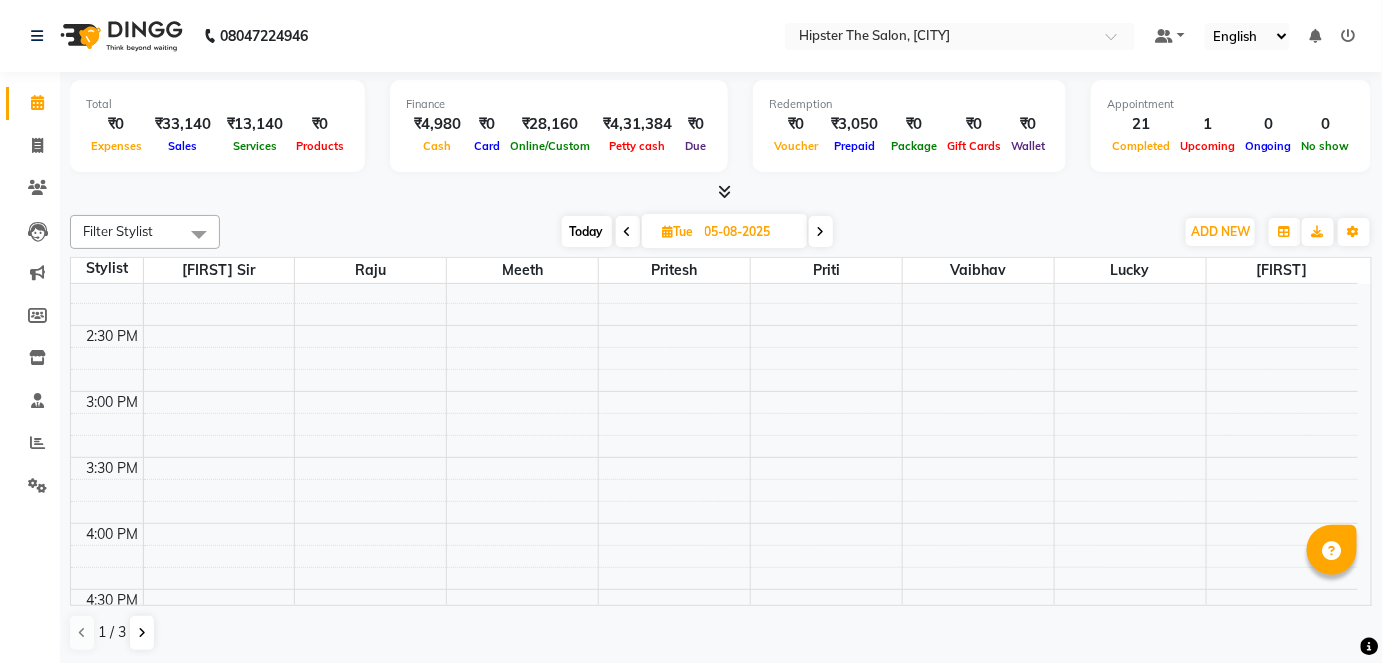 scroll, scrollTop: 816, scrollLeft: 0, axis: vertical 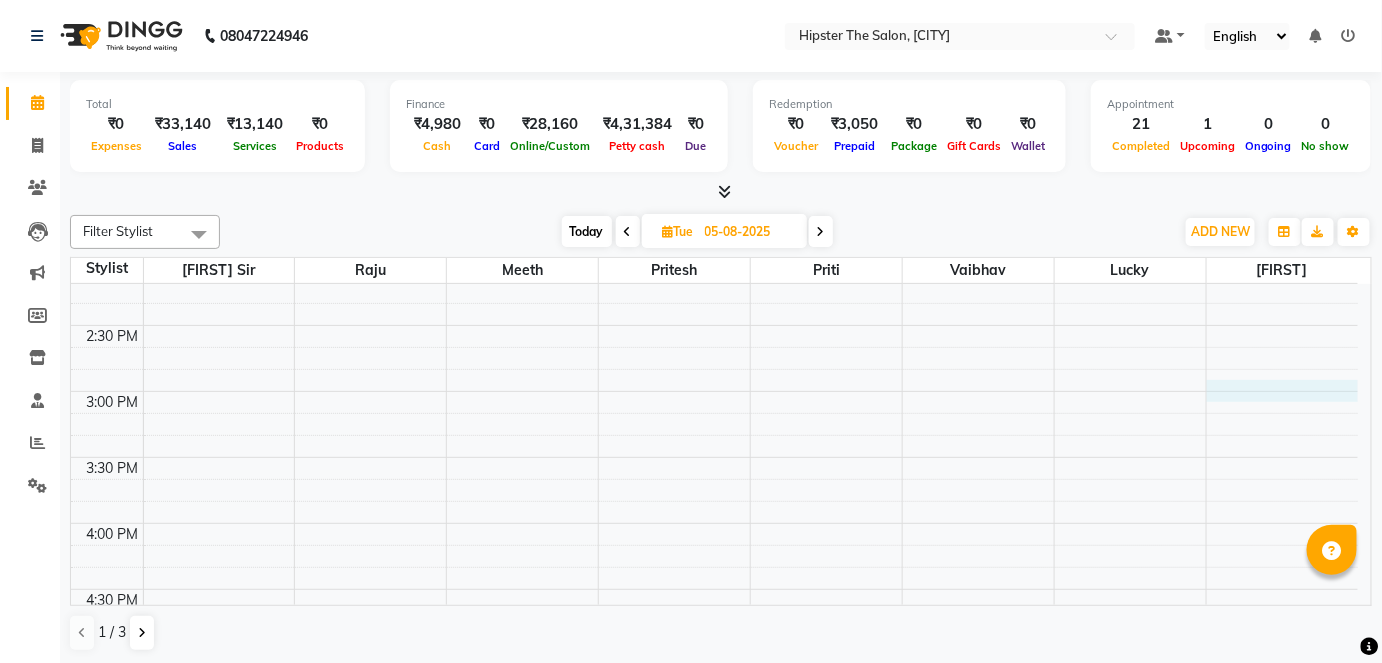 click on "8:00 AM 8:30 AM 9:00 AM 9:30 AM 10:00 AM 10:30 AM 11:00 AM 11:30 AM 12:00 PM 12:30 PM 1:00 PM 1:30 PM 2:00 PM 2:30 PM 3:00 PM 3:30 PM 4:00 PM 4:30 PM 5:00 PM 5:30 PM 6:00 PM 6:30 PM 7:00 PM 7:30 PM 8:00 PM 8:30 PM 9:00 PM 9:30 PM" at bounding box center (714, 391) 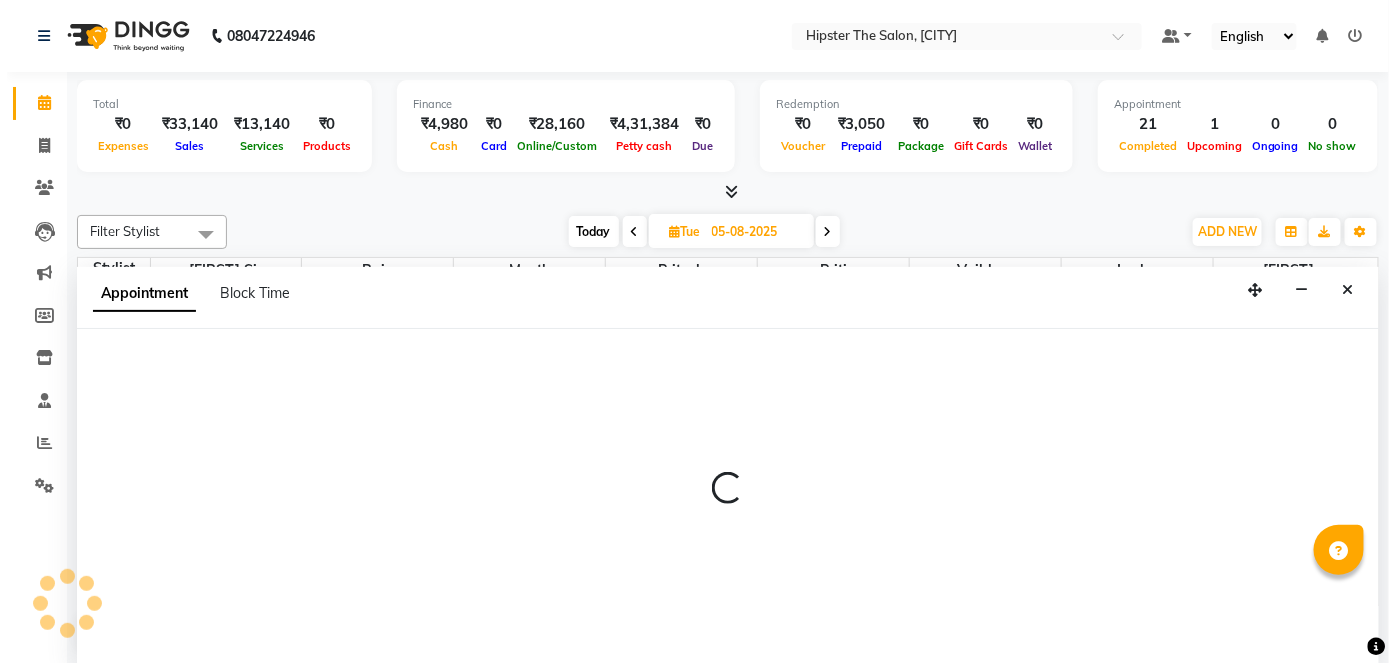 scroll, scrollTop: 0, scrollLeft: 0, axis: both 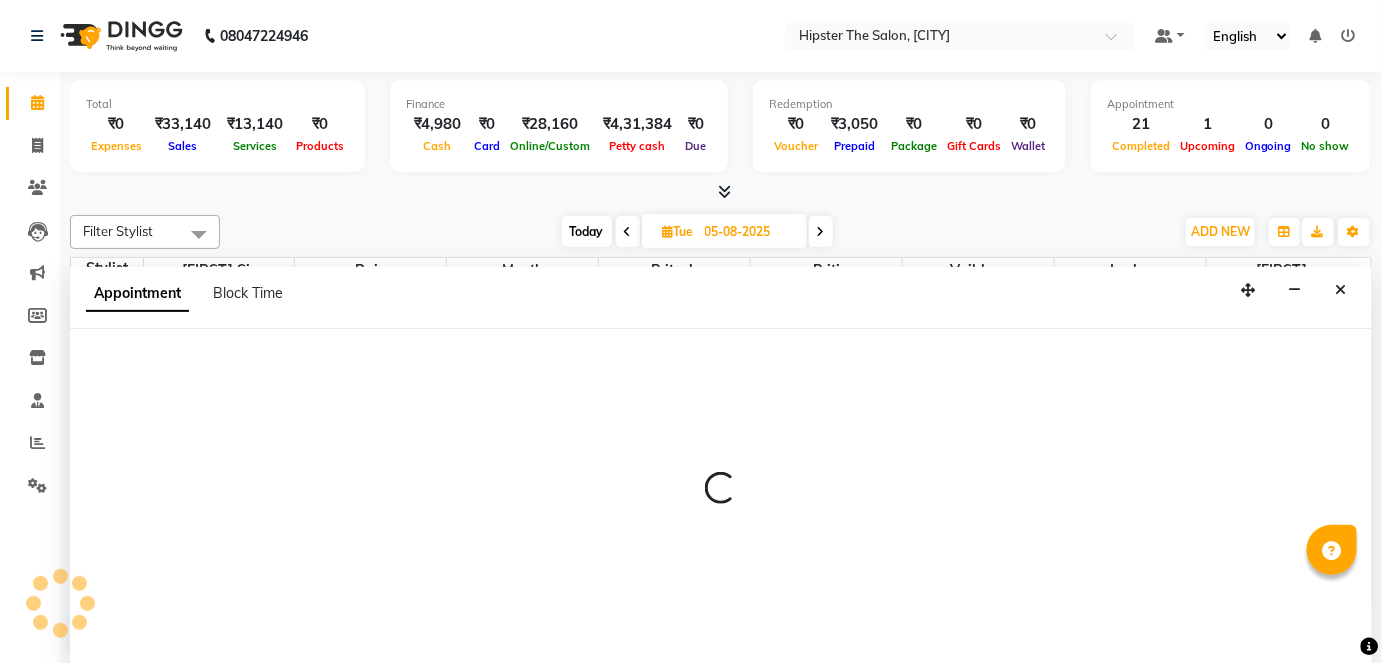 select on "86272" 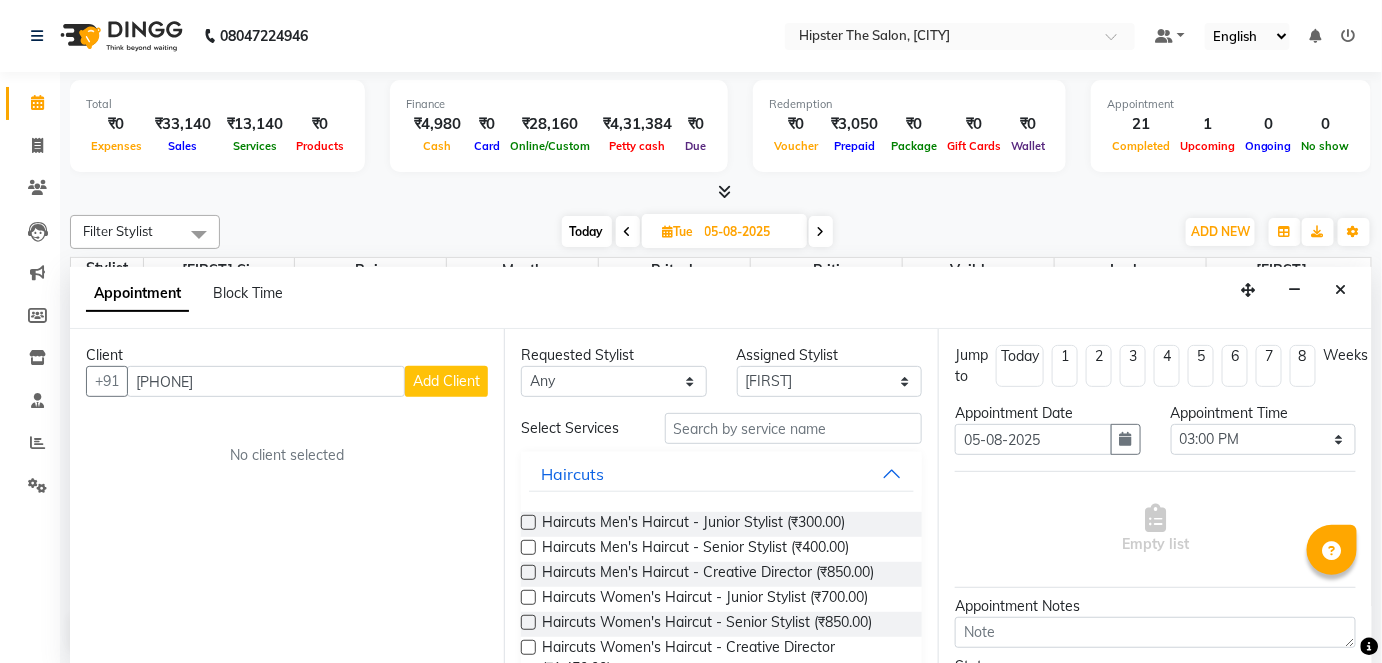type on "[PHONE]" 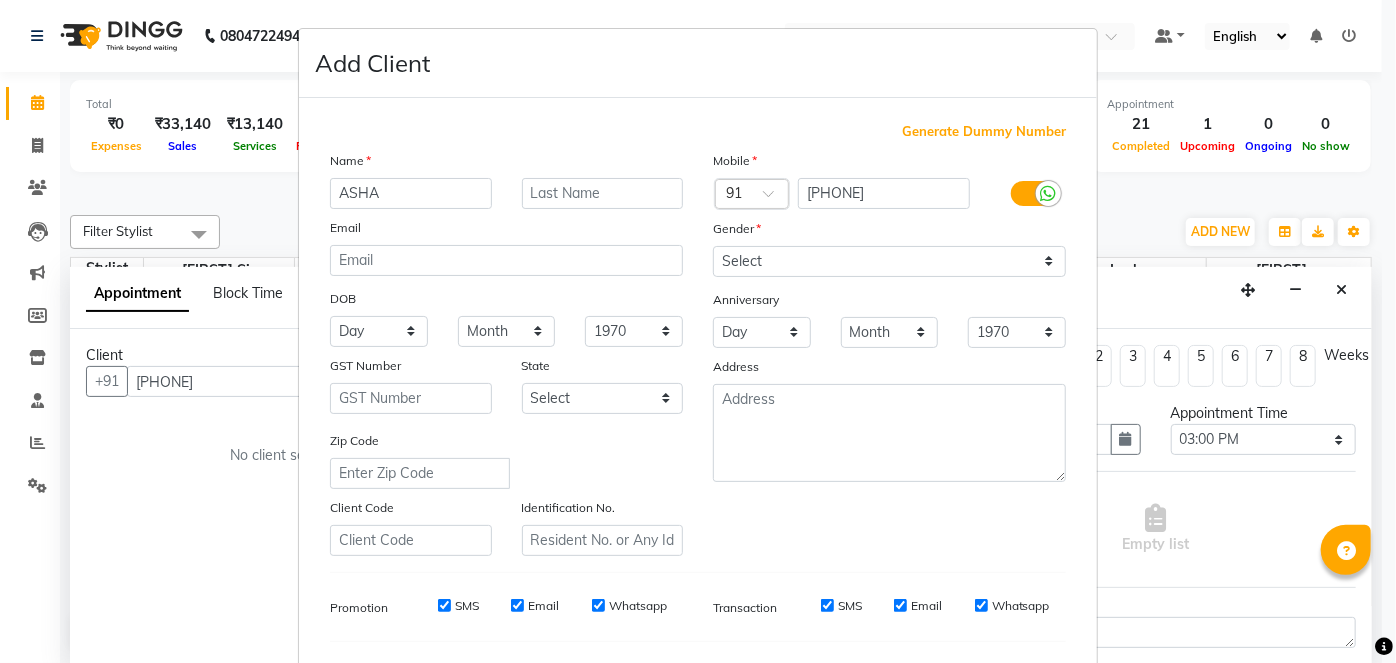 type on "ASHA" 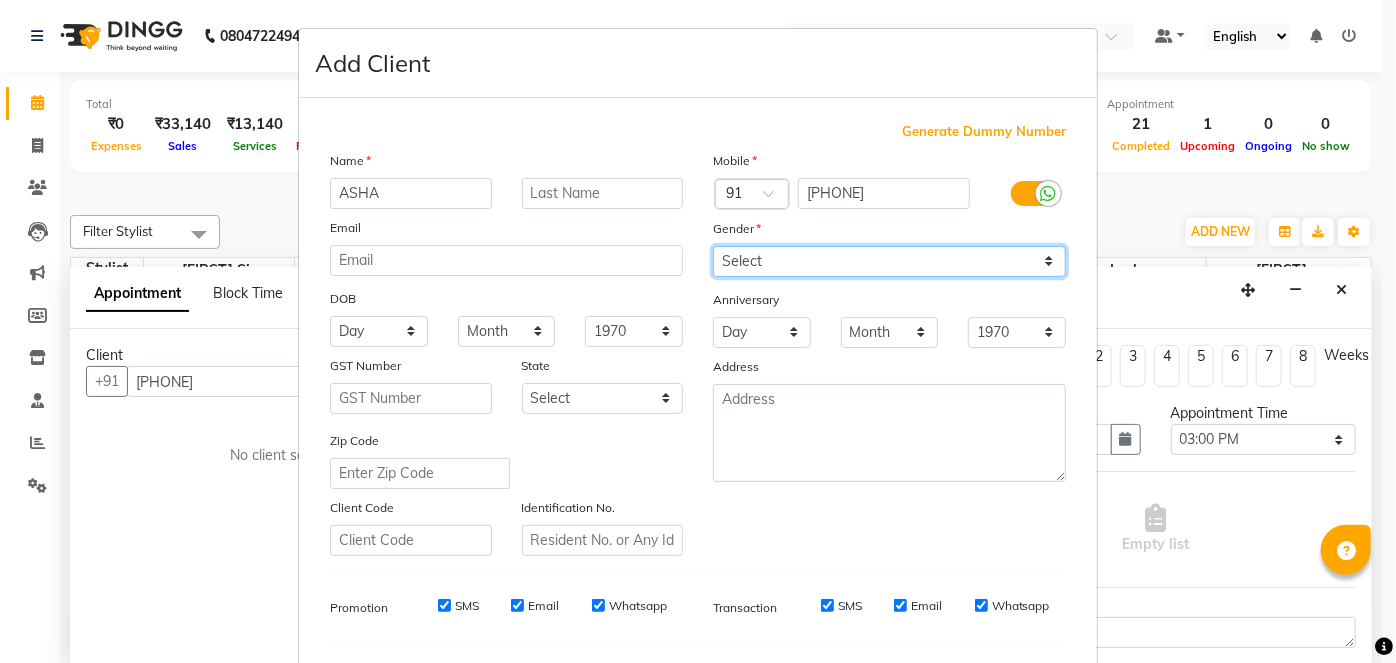 click on "Select Male Female Other Prefer Not To Say" at bounding box center (889, 261) 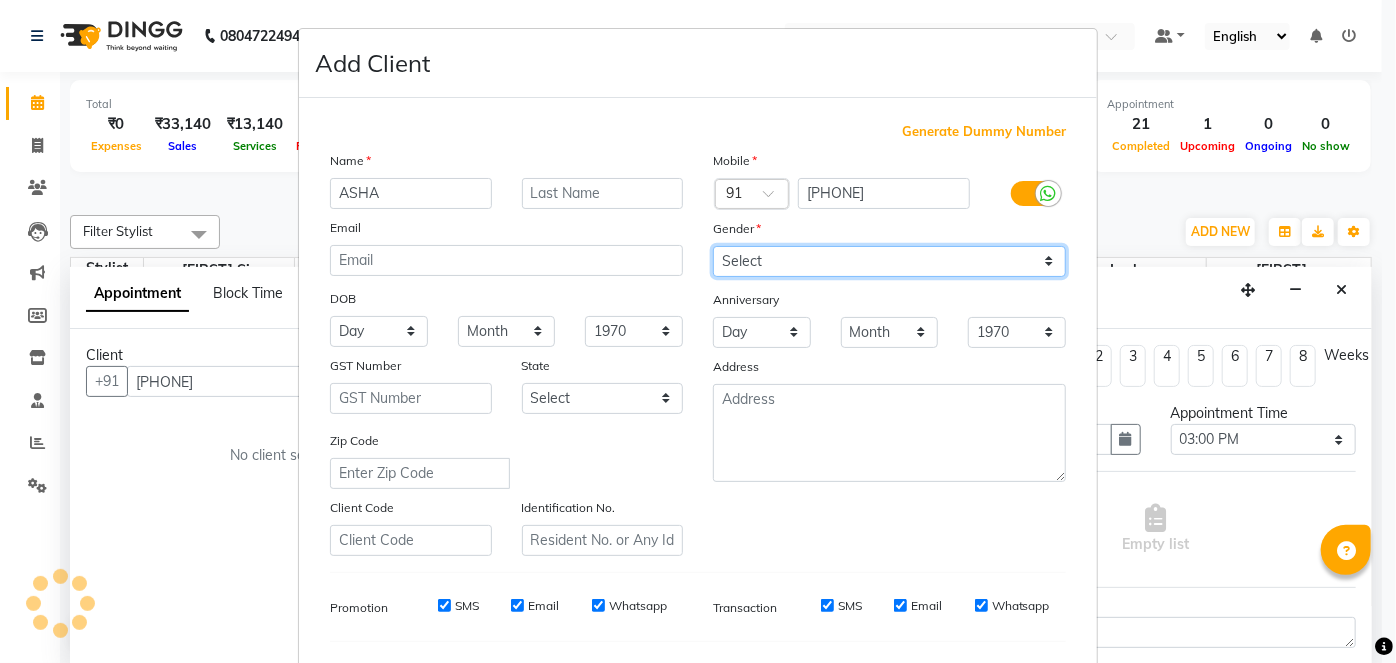 select on "female" 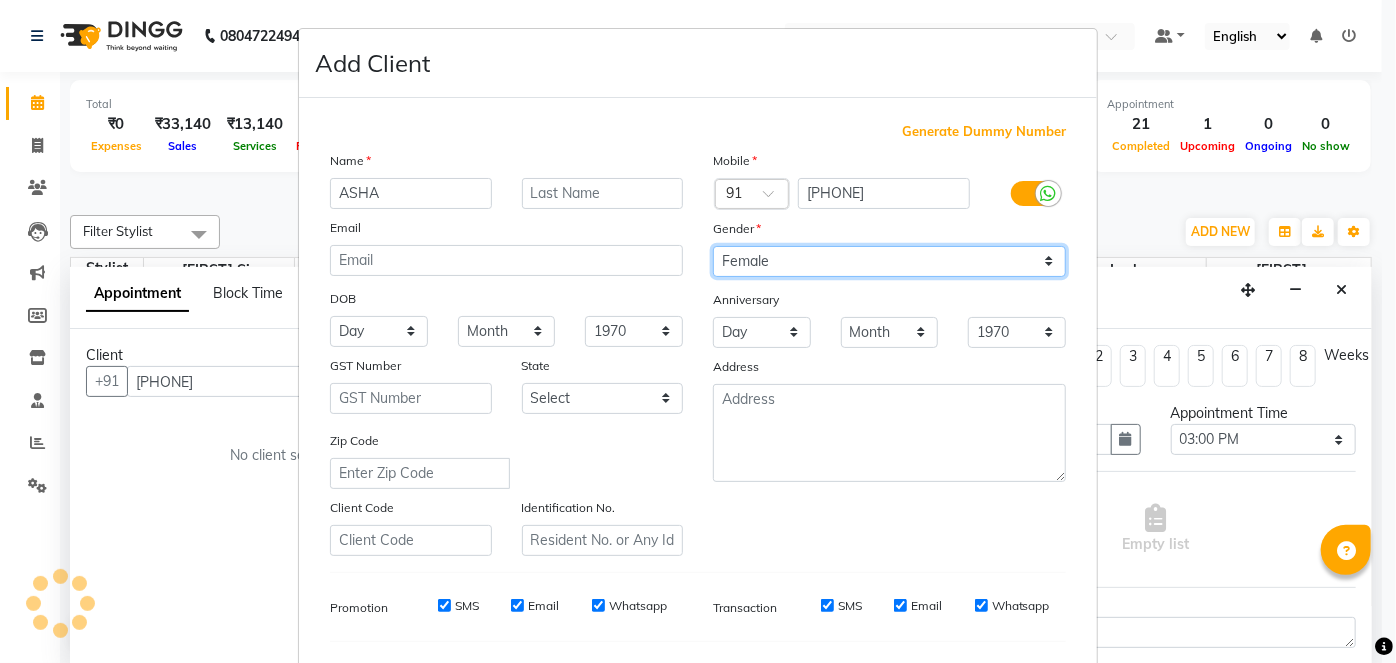 click on "Select Male Female Other Prefer Not To Say" at bounding box center [889, 261] 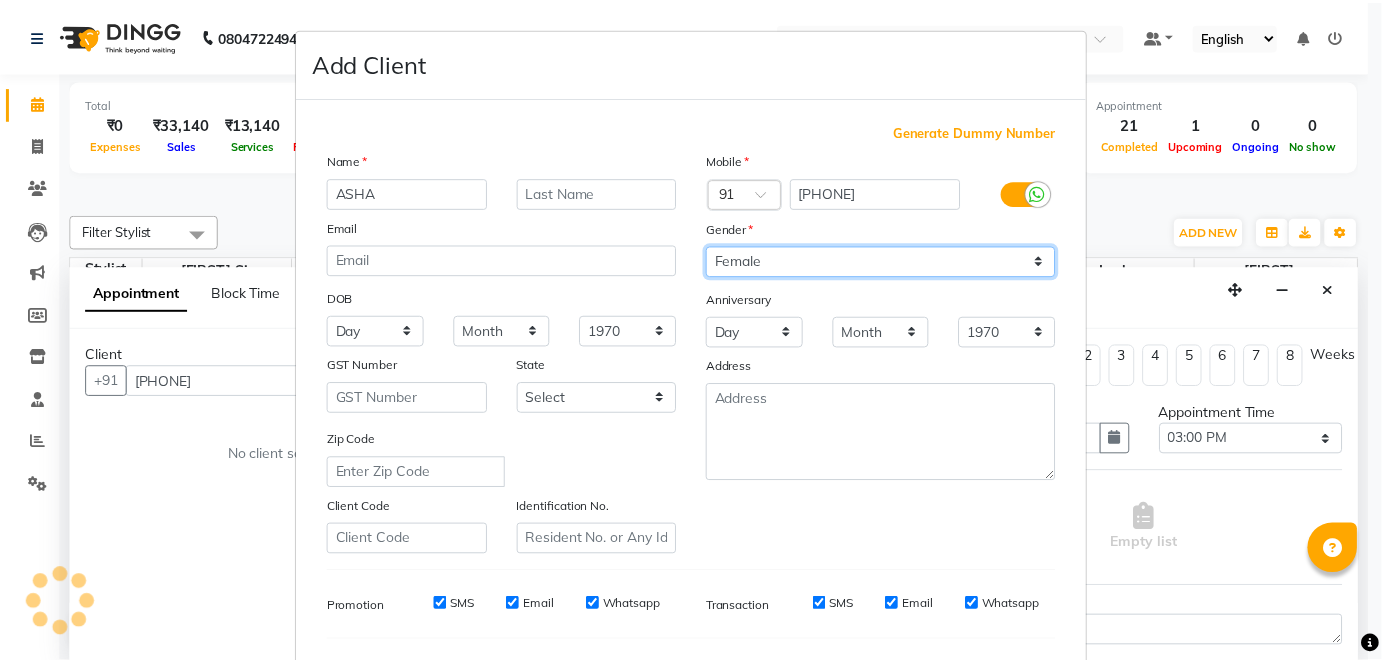 scroll, scrollTop: 258, scrollLeft: 0, axis: vertical 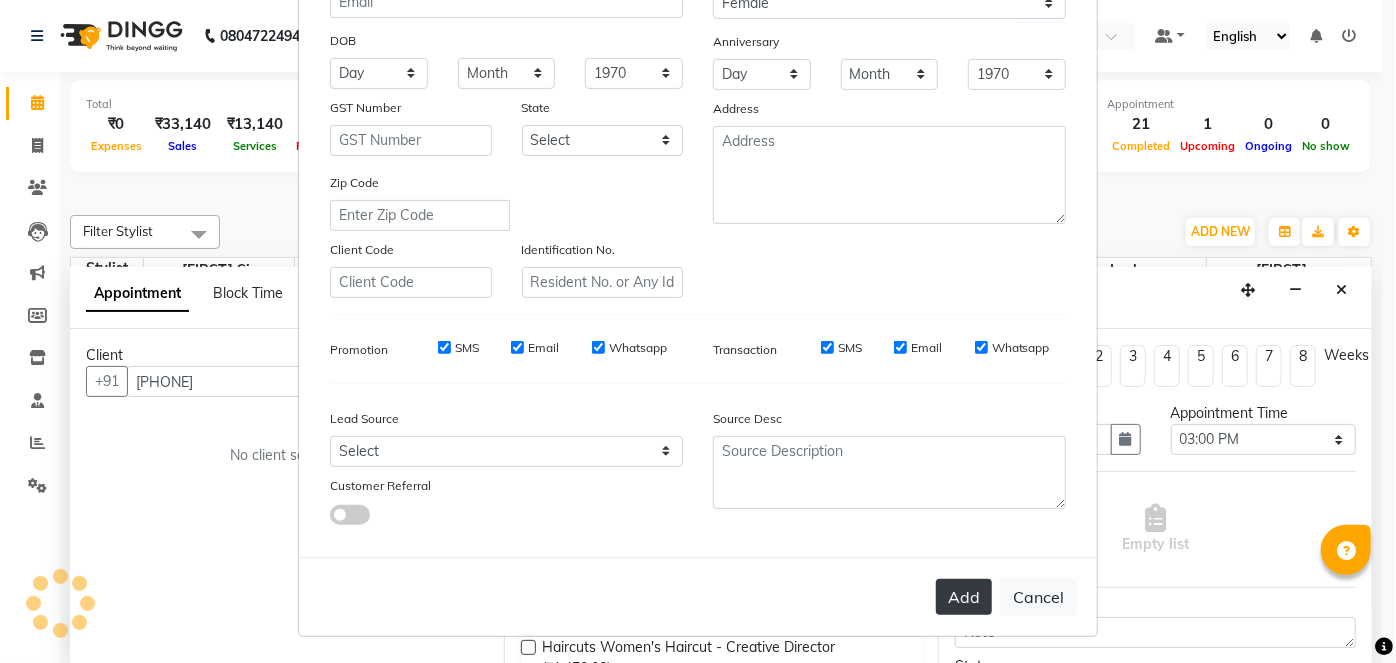 click on "Add" at bounding box center (964, 597) 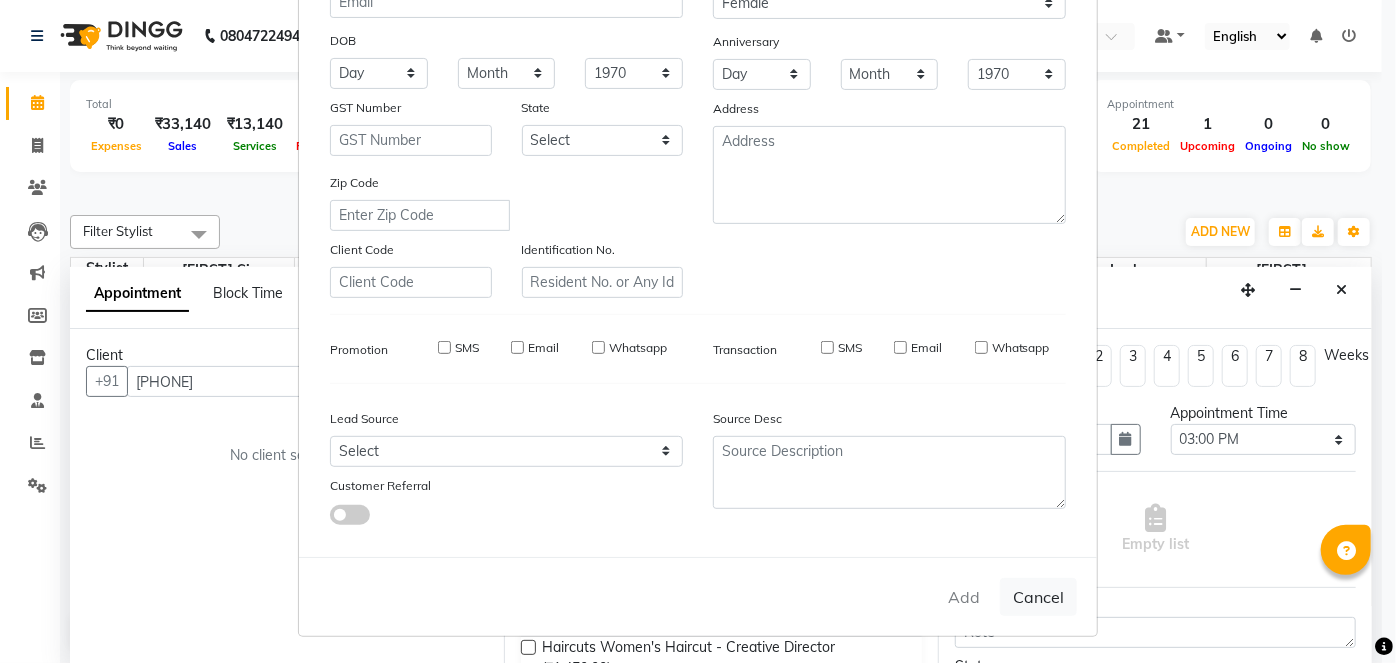 type 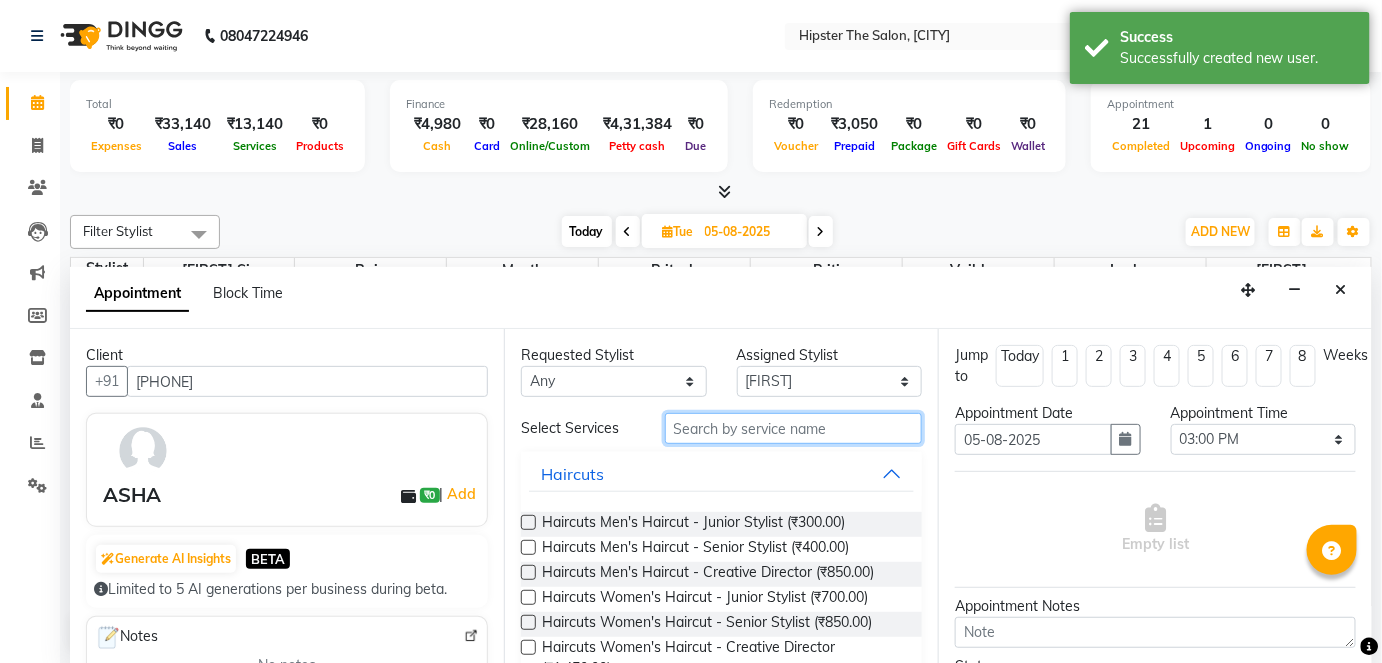 click at bounding box center (793, 428) 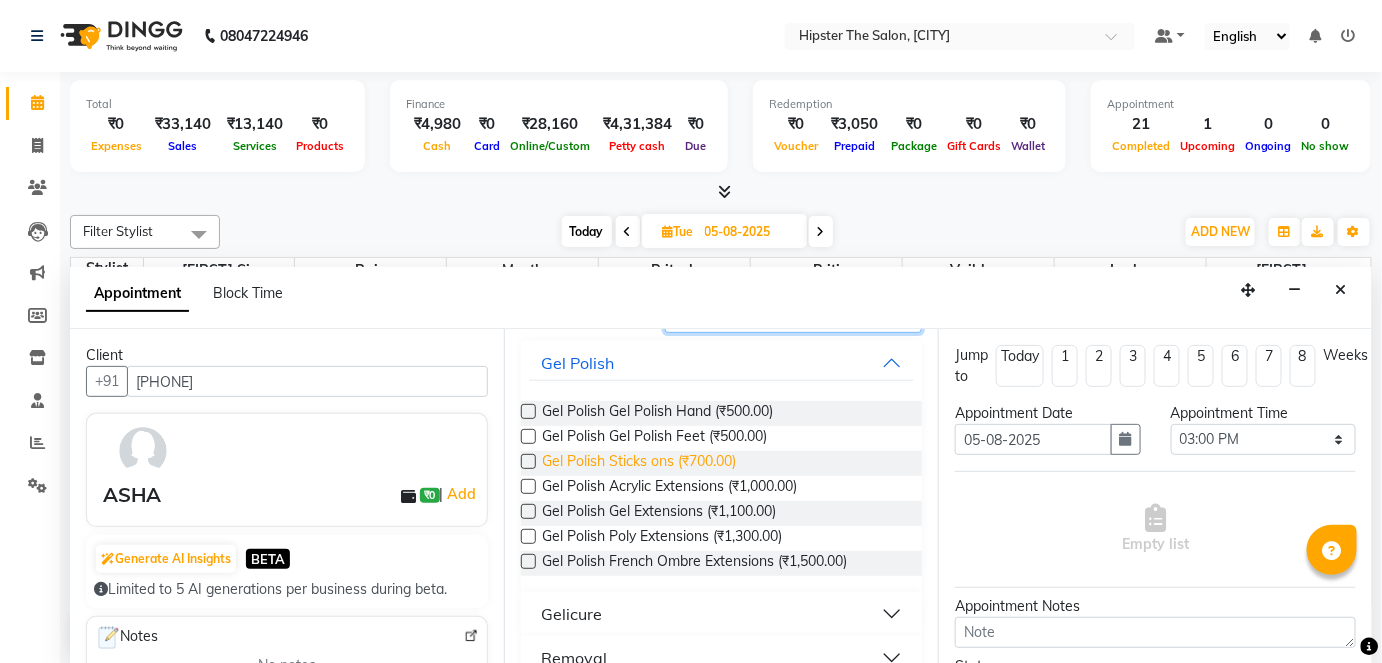 scroll, scrollTop: 141, scrollLeft: 0, axis: vertical 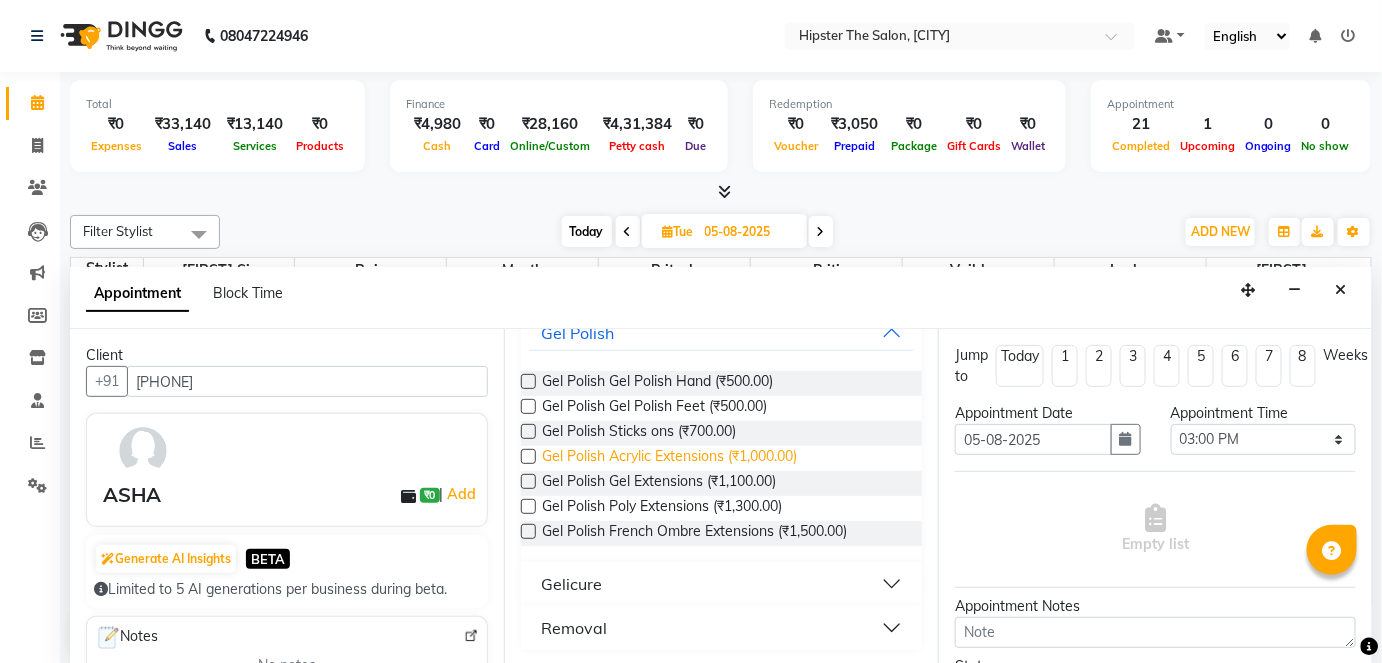 type on "GEL" 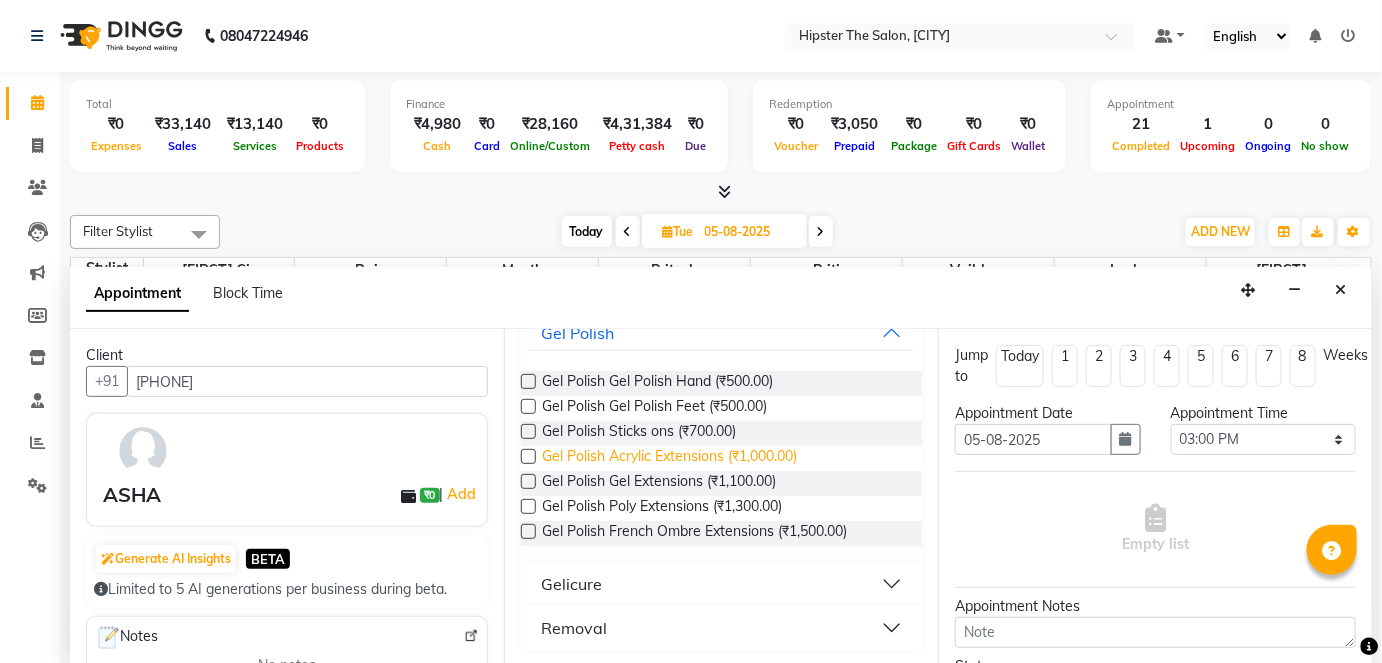 click on "Gel Polish Acrylic Extensions (₹1,000.00)" at bounding box center (669, 458) 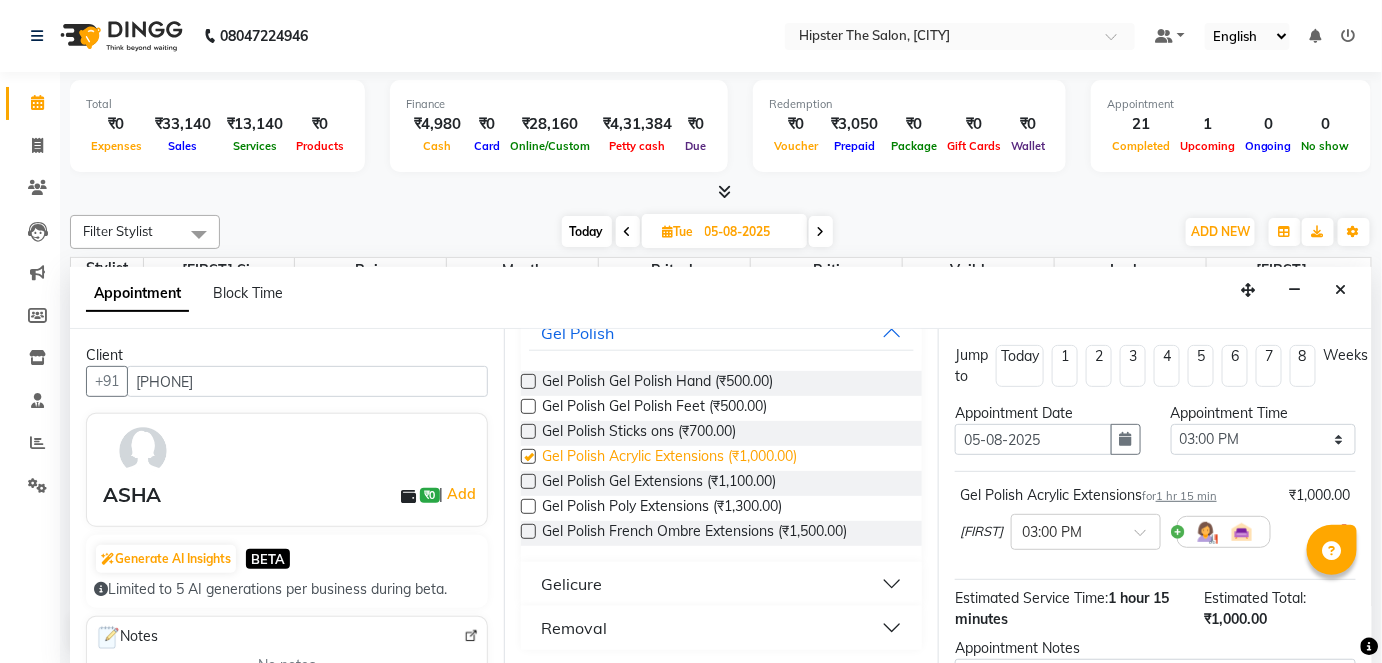 checkbox on "false" 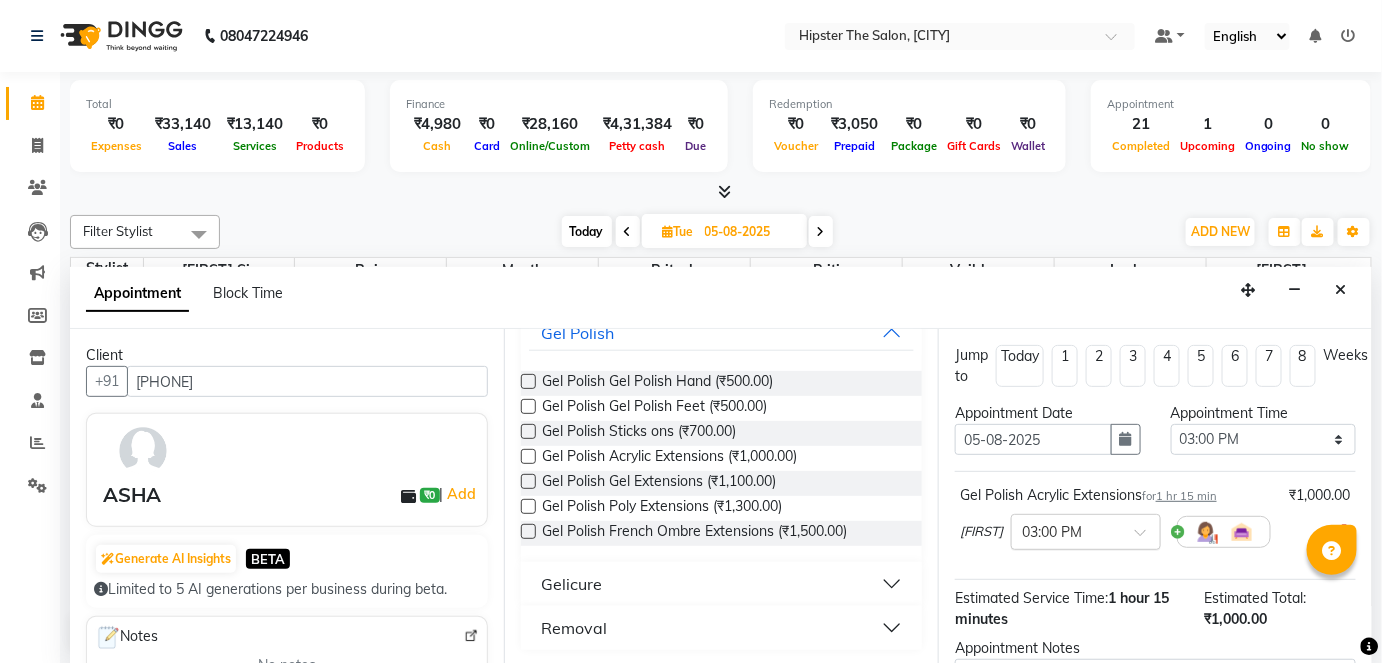 scroll, scrollTop: 210, scrollLeft: 0, axis: vertical 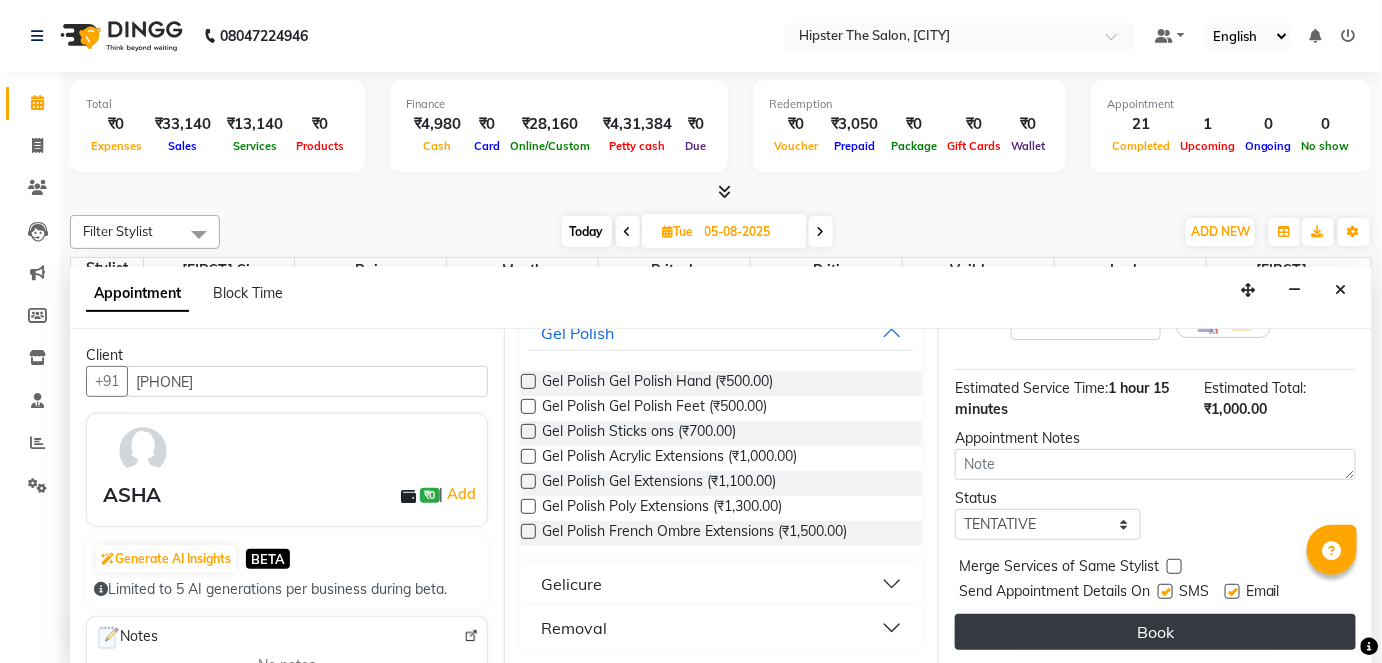 click on "Book" at bounding box center (1155, 632) 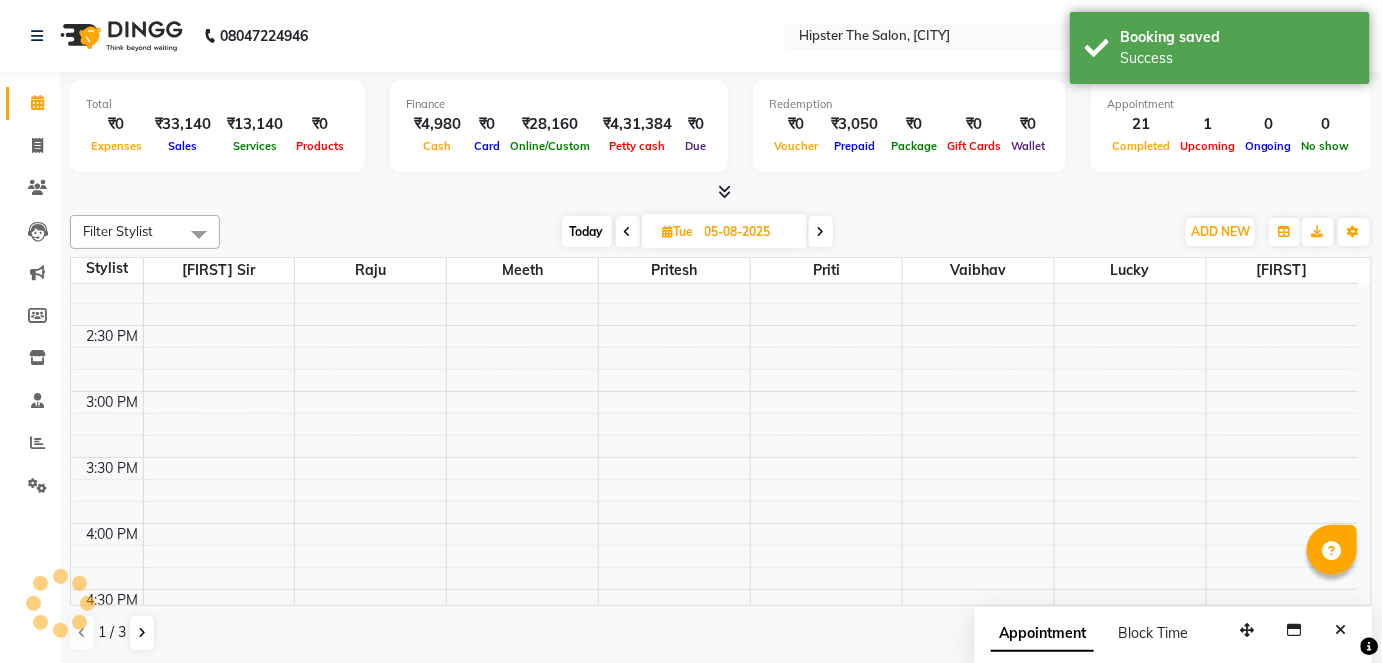 scroll, scrollTop: 0, scrollLeft: 0, axis: both 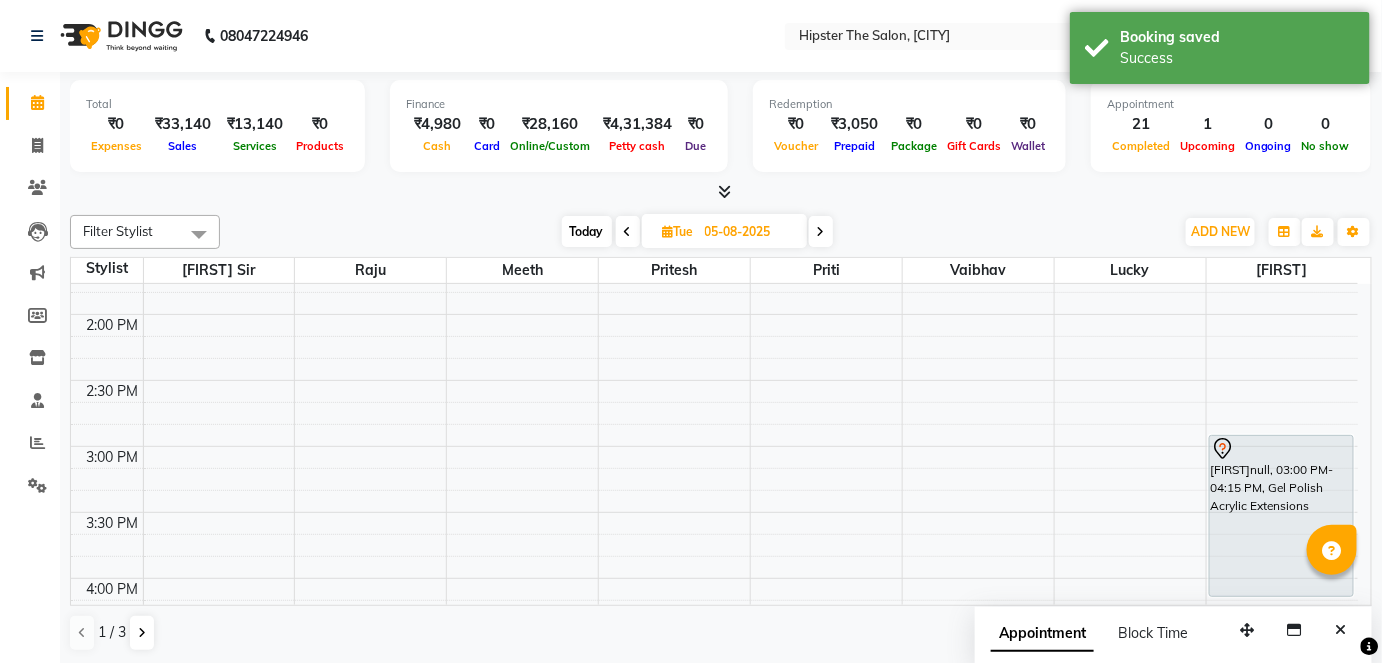 click on "Today" at bounding box center (587, 231) 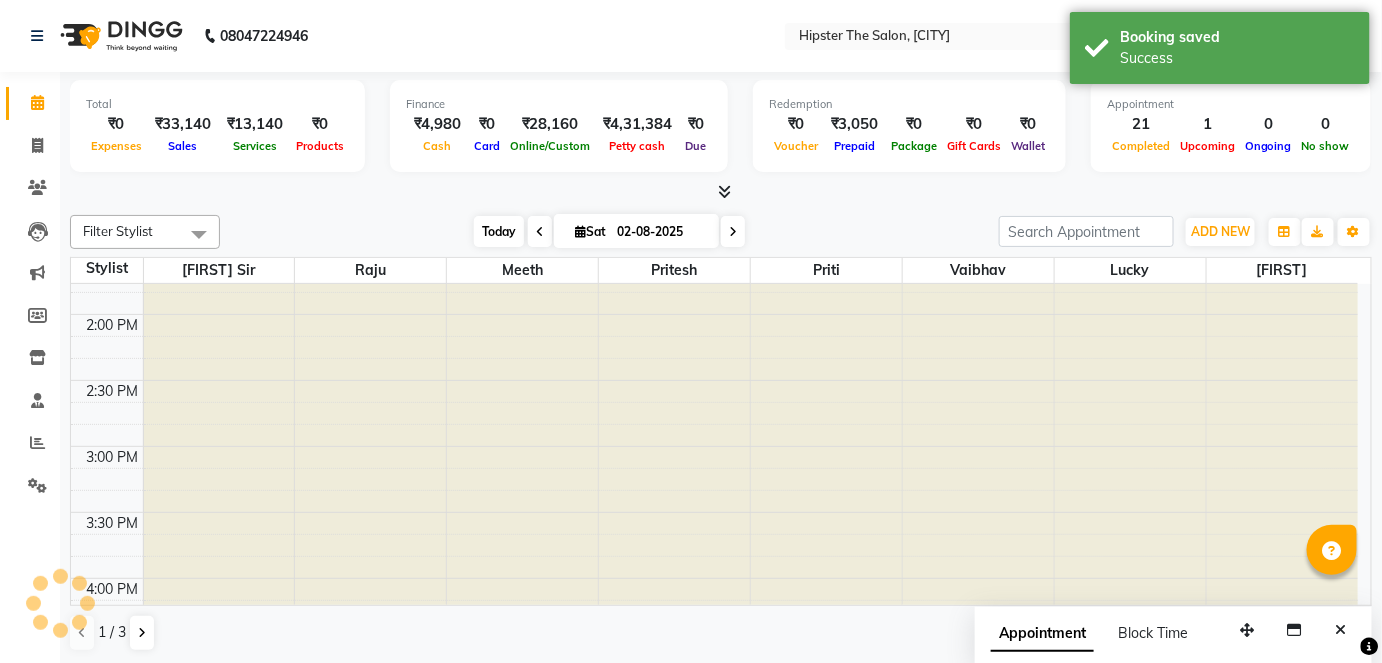 scroll, scrollTop: 1503, scrollLeft: 0, axis: vertical 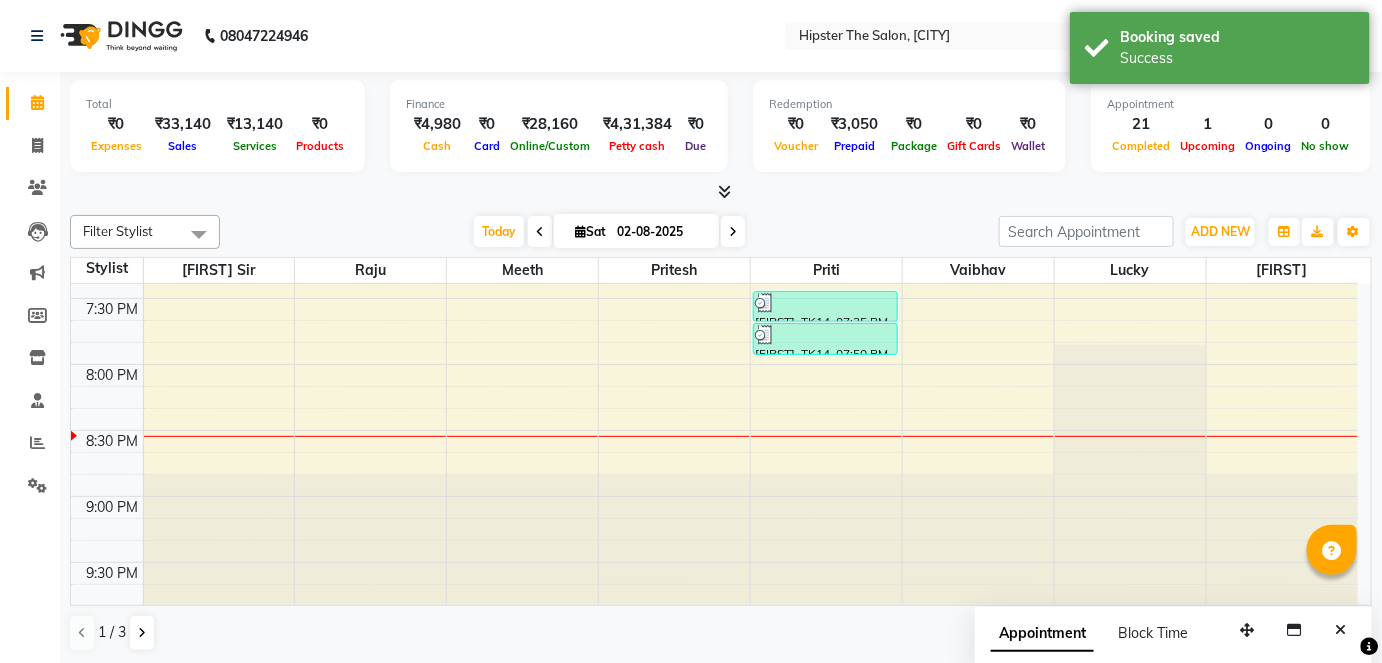 click at bounding box center [733, 231] 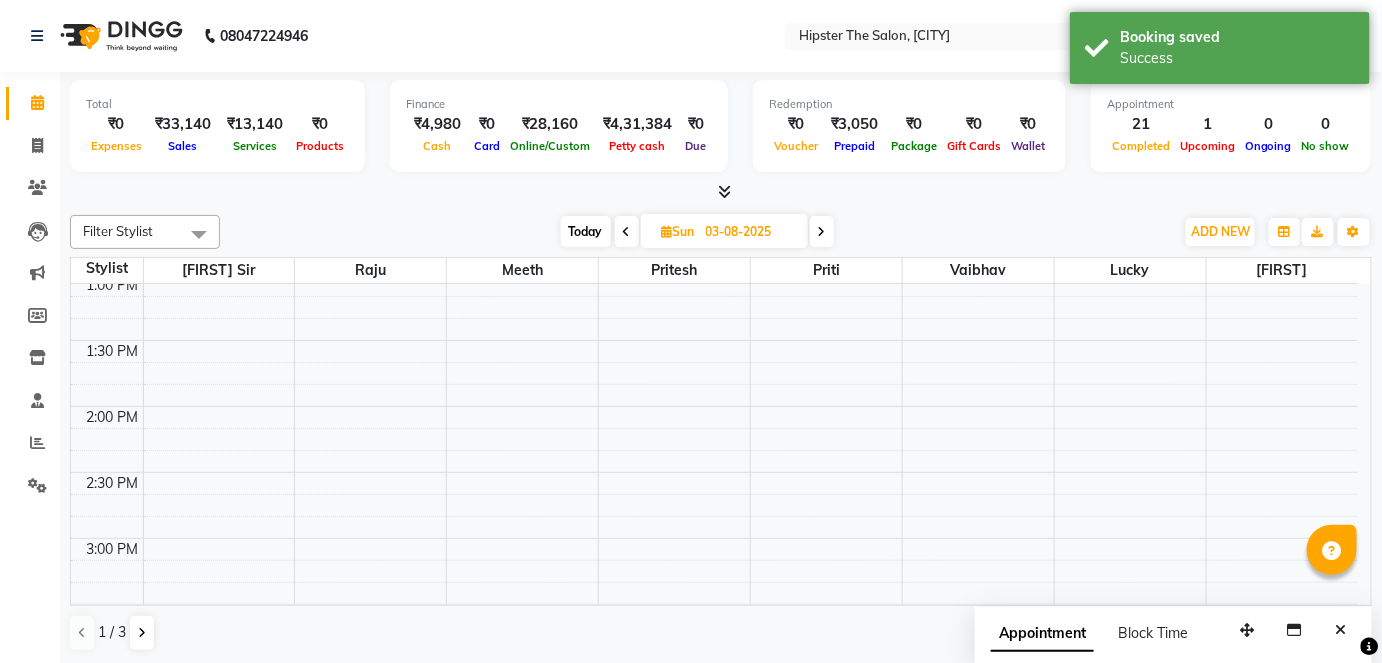 scroll, scrollTop: 670, scrollLeft: 0, axis: vertical 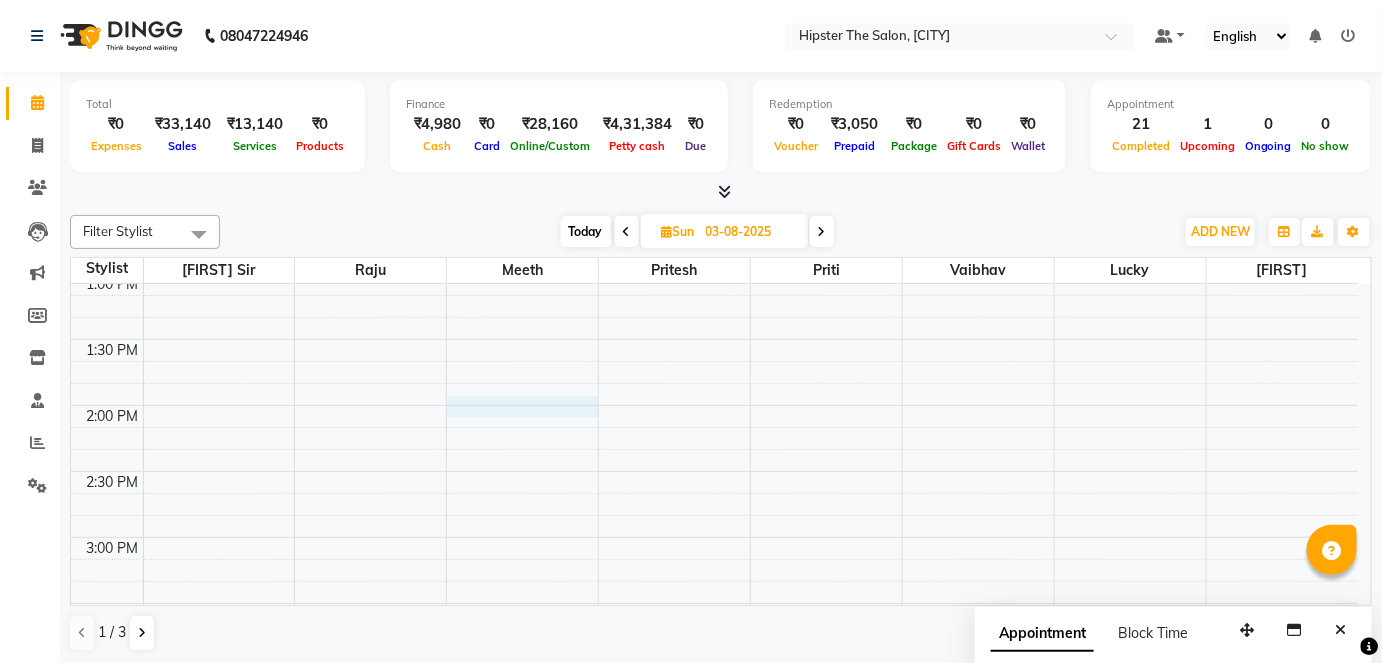 click on "8:00 AM 8:30 AM 9:00 AM 9:30 AM 10:00 AM 10:30 AM 11:00 AM 11:30 AM 12:00 PM 12:30 PM 1:00 PM 1:30 PM 2:00 PM 2:30 PM 3:00 PM 3:30 PM 4:00 PM 4:30 PM 5:00 PM 5:30 PM 6:00 PM 6:30 PM 7:00 PM 7:30 PM 8:00 PM 8:30 PM 9:00 PM 9:30 PM             [FIRST], 11:15 AM-12:30 PM, Hair Colour (Inward Pricing) Global Women's (Inward Pricing)             [FIRST] [LAST], 09:45 AM-10:25 AM, Wash & Blow Dry Wash & Blow Dry Mid Length             [FIRST] [LAST], 11:00 AM-11:15 AM, Men's Grooming Men's Shave - Junior Stylist             [FIRST], 10:00 AM-11:15 AM, Hydra Facial Hydra Glow" at bounding box center [714, 537] 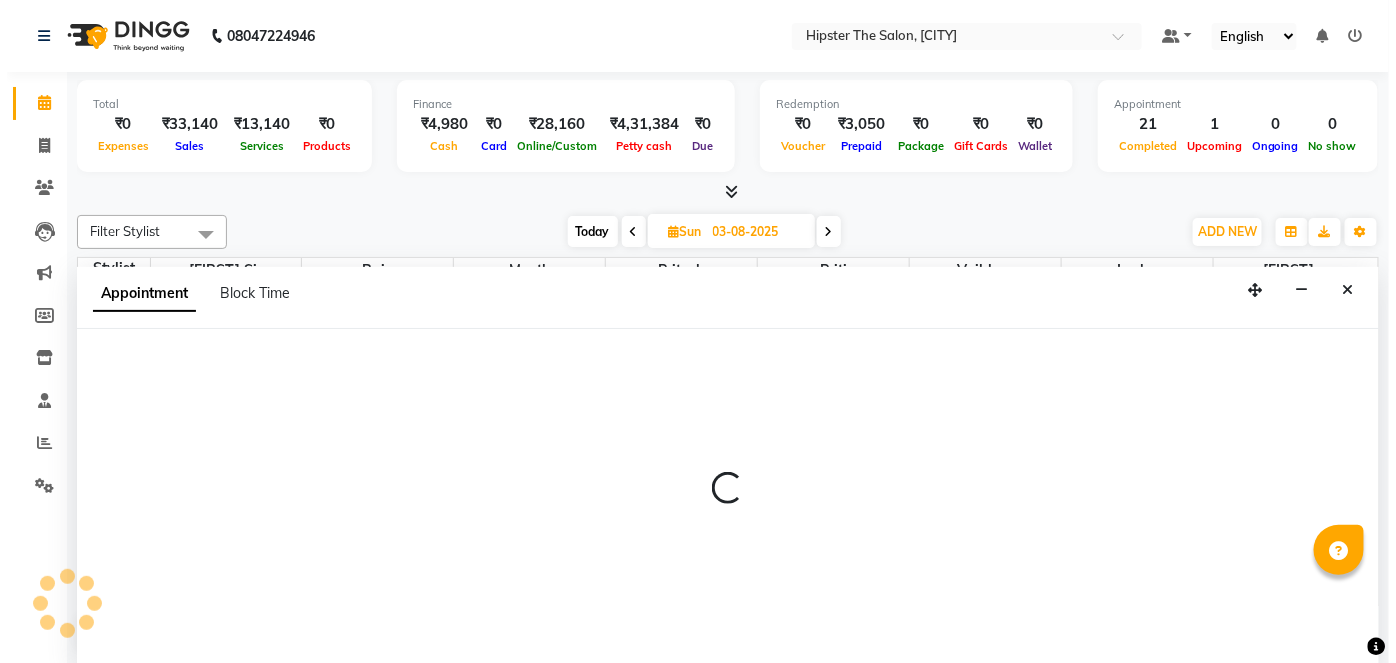 scroll, scrollTop: 0, scrollLeft: 0, axis: both 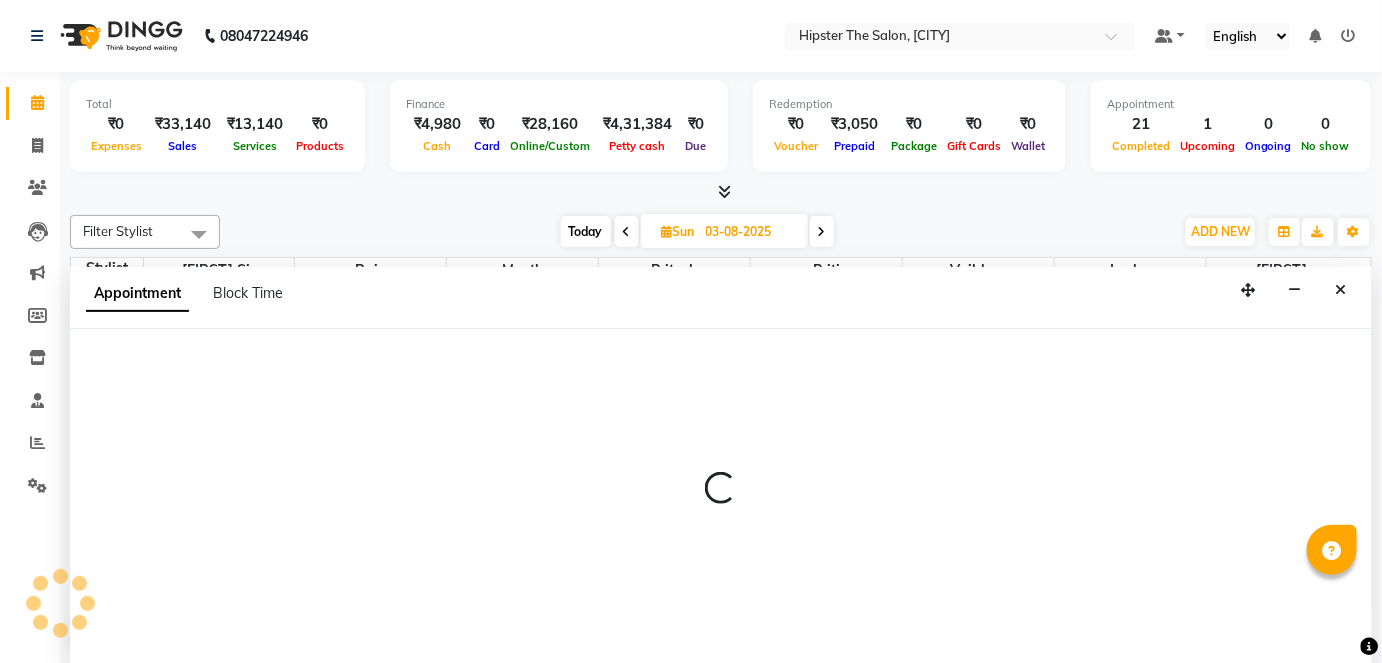 select on "85573" 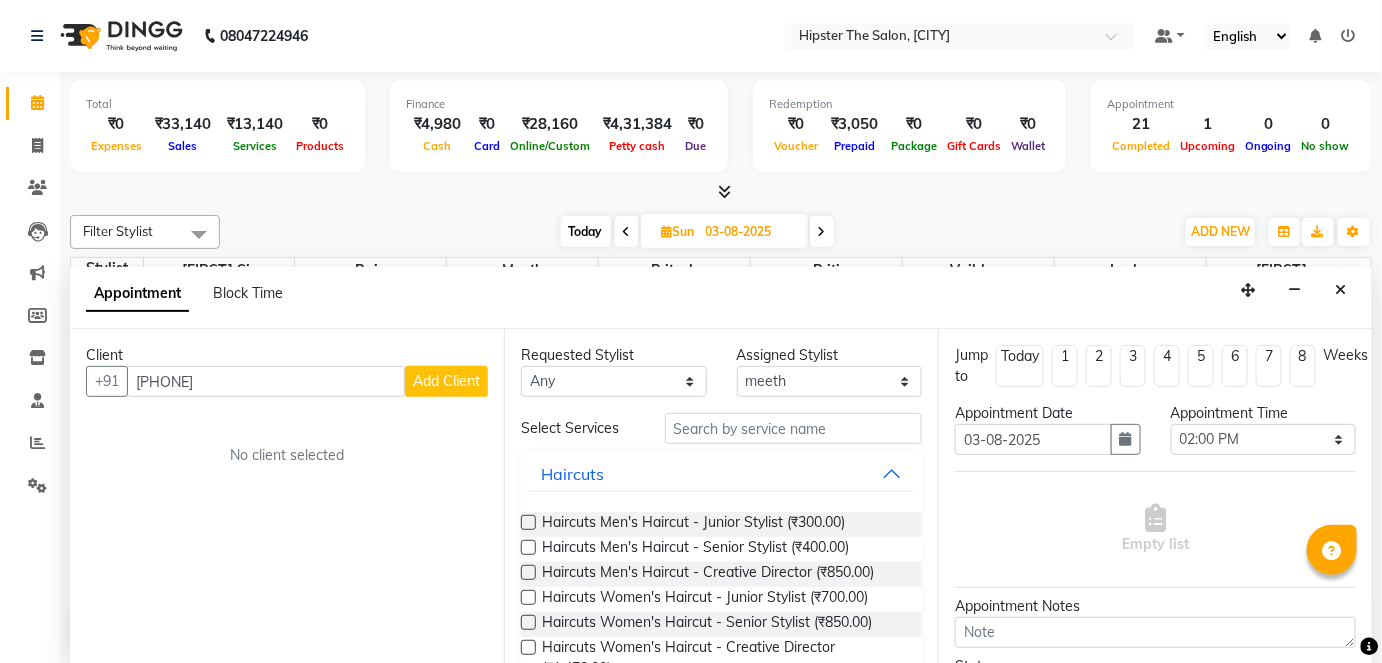 type on "[PHONE]" 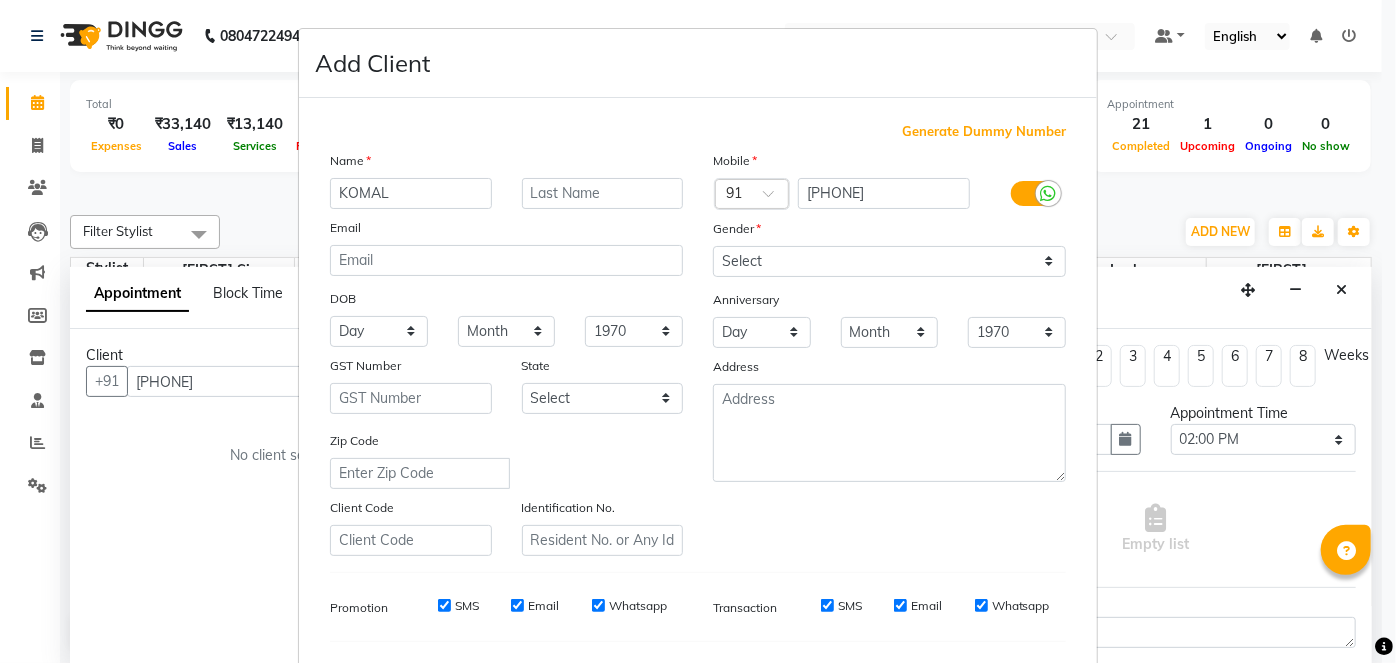 type on "KOMAL" 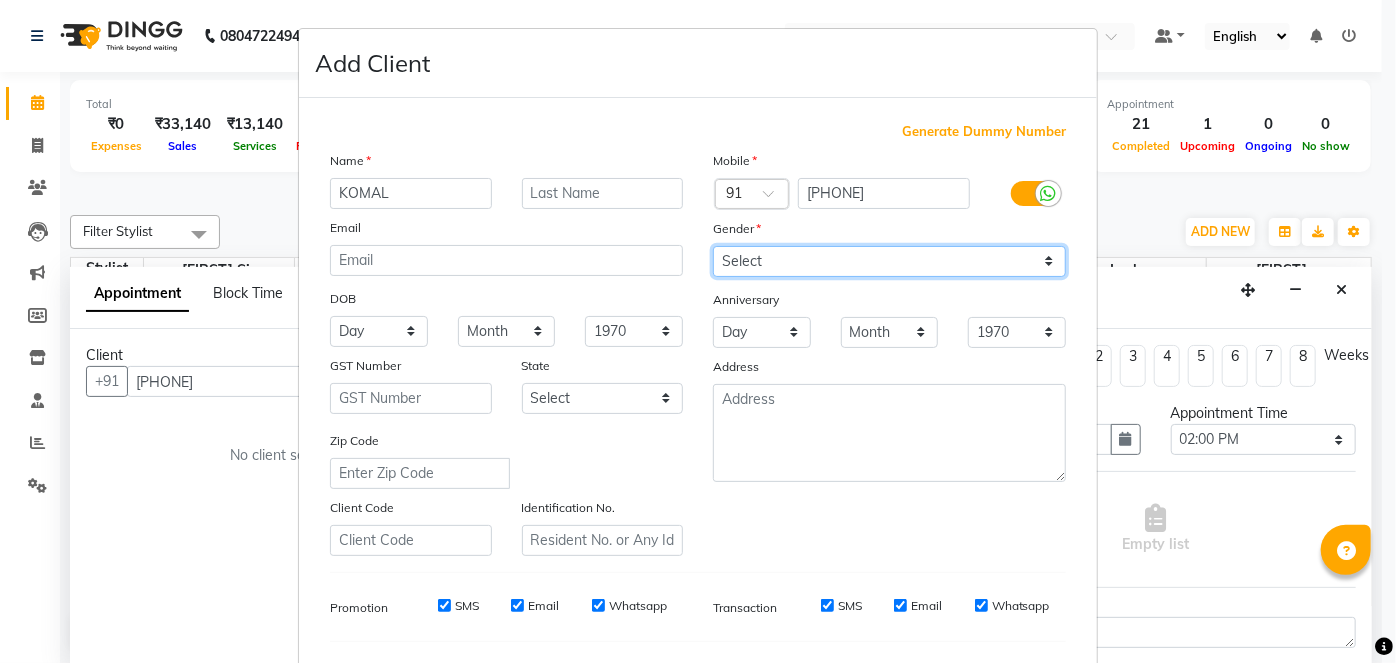 click on "Select Male Female Other Prefer Not To Say" at bounding box center [889, 261] 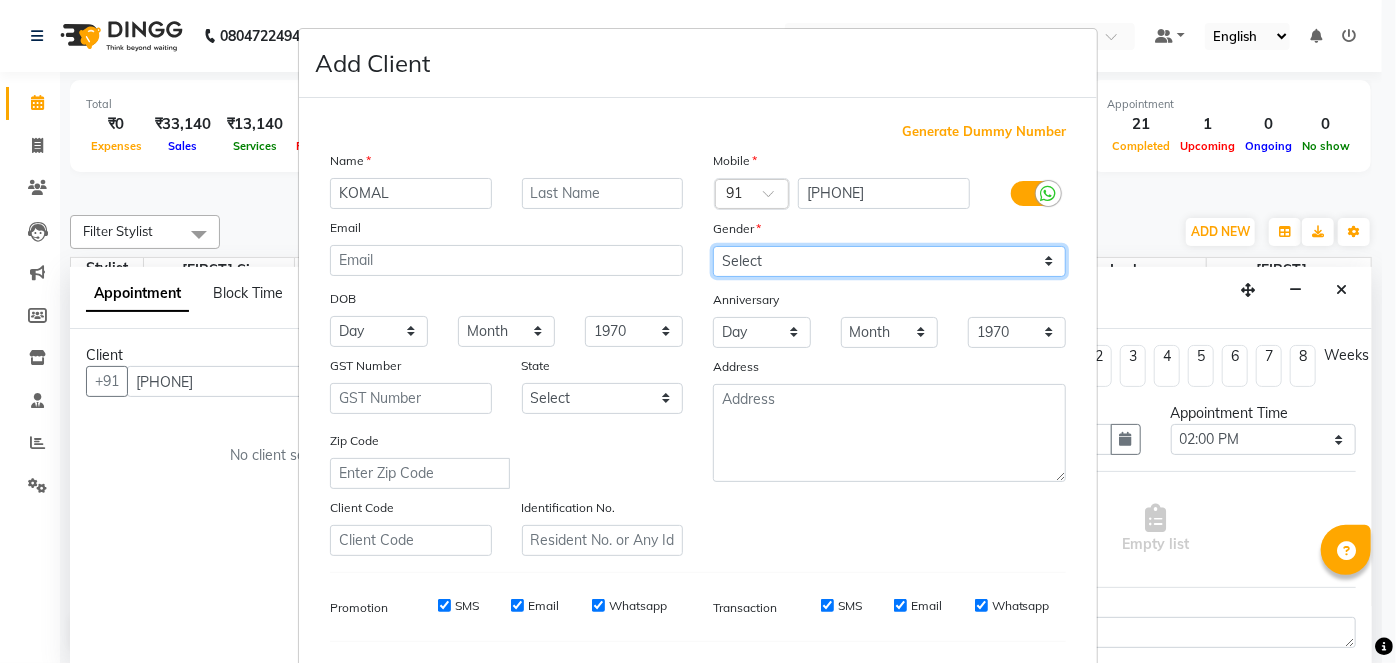 select on "female" 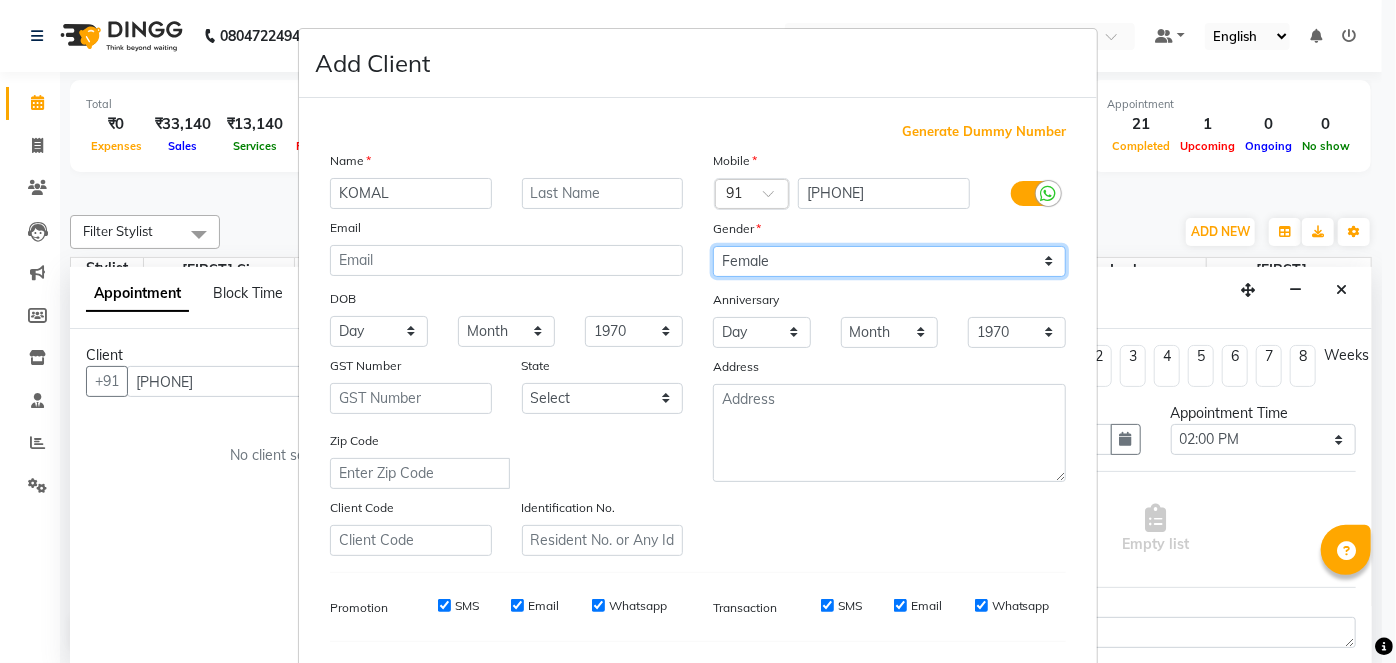 click on "Select Male Female Other Prefer Not To Say" at bounding box center (889, 261) 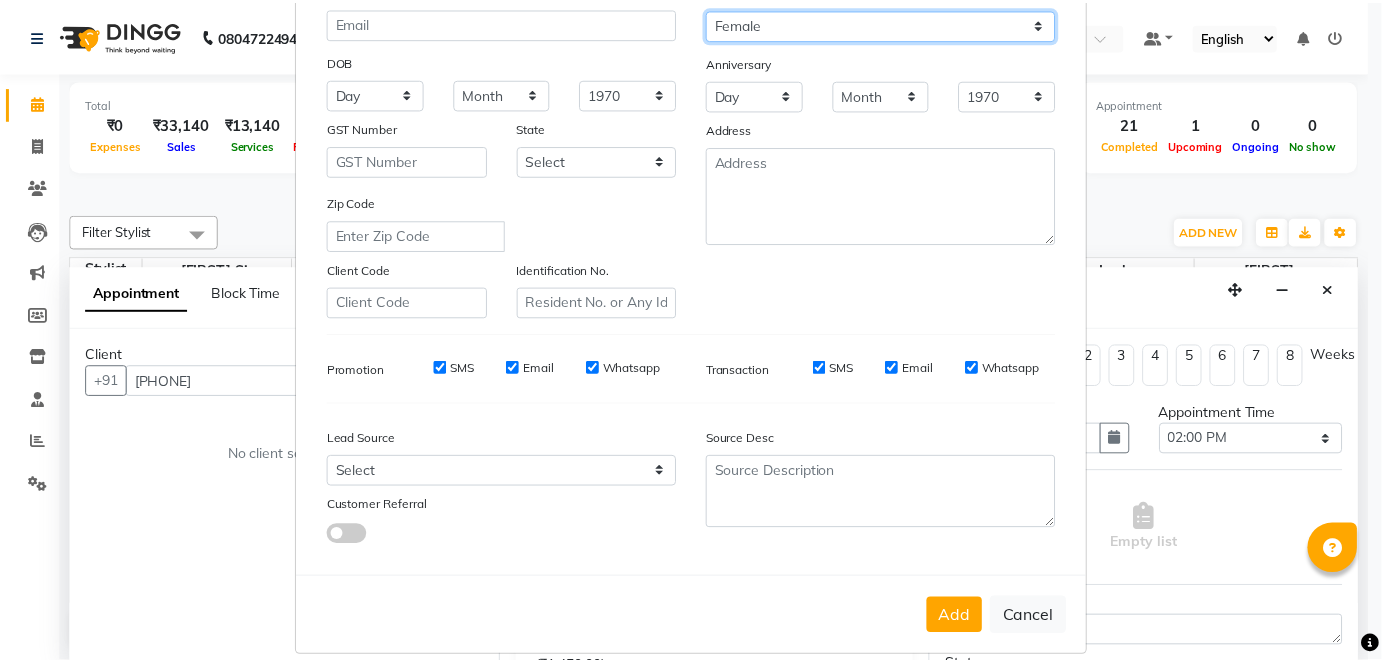 scroll, scrollTop: 258, scrollLeft: 0, axis: vertical 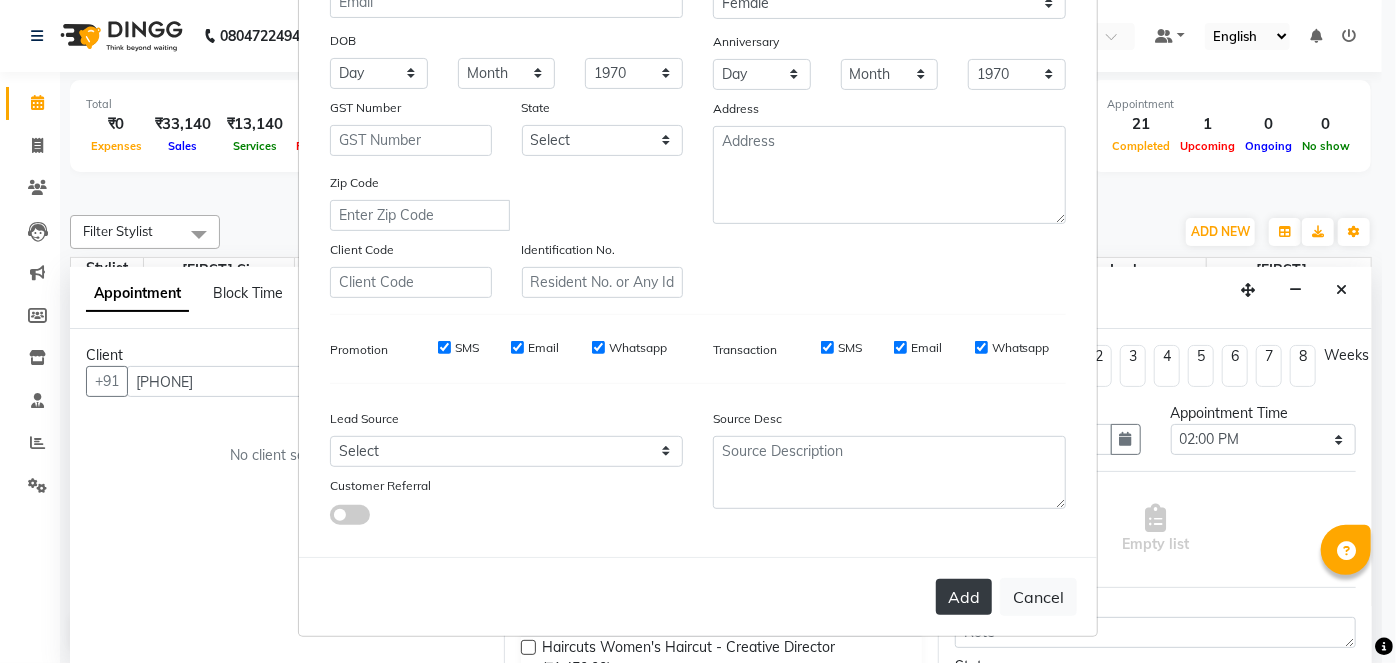 click on "Add" at bounding box center (964, 597) 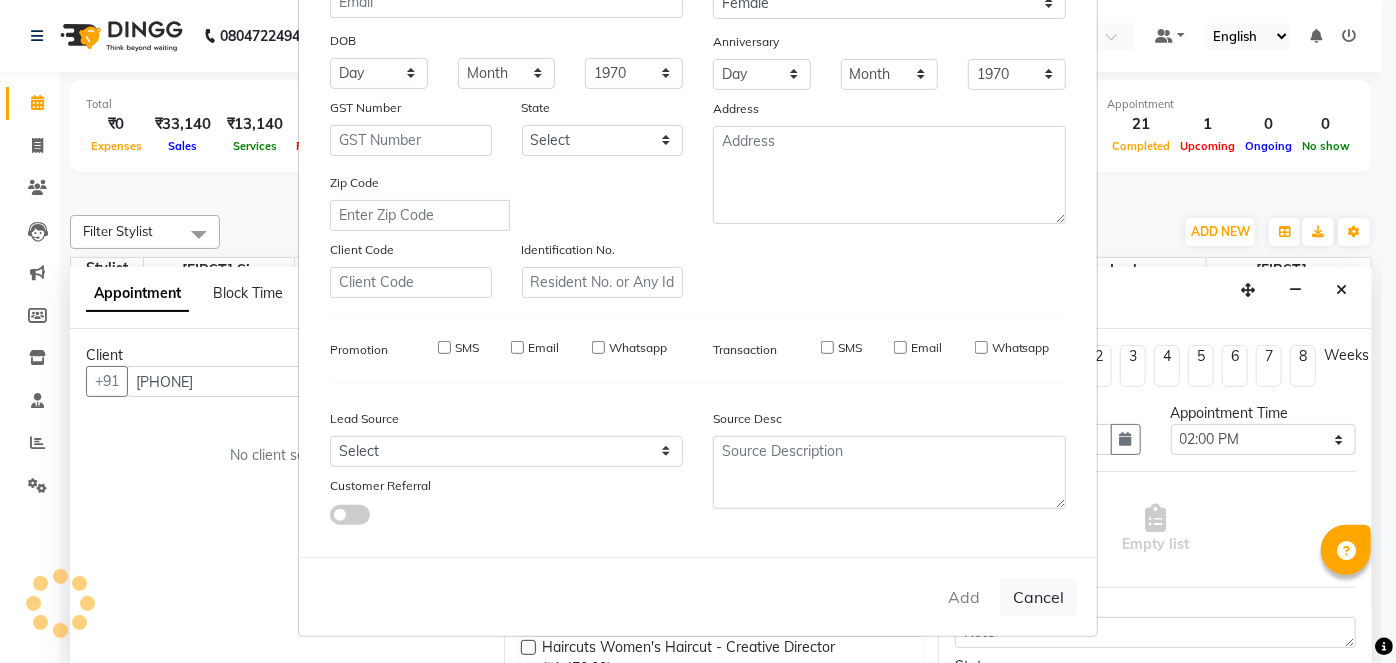 type 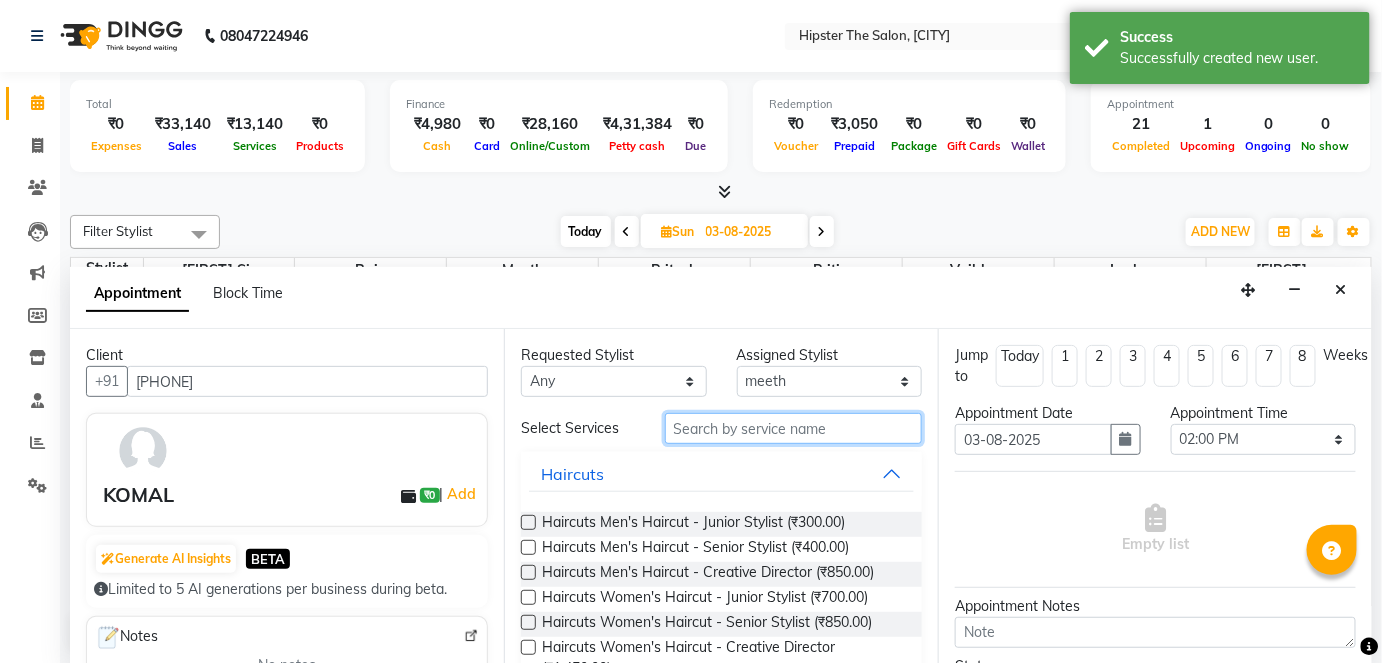 click at bounding box center [793, 428] 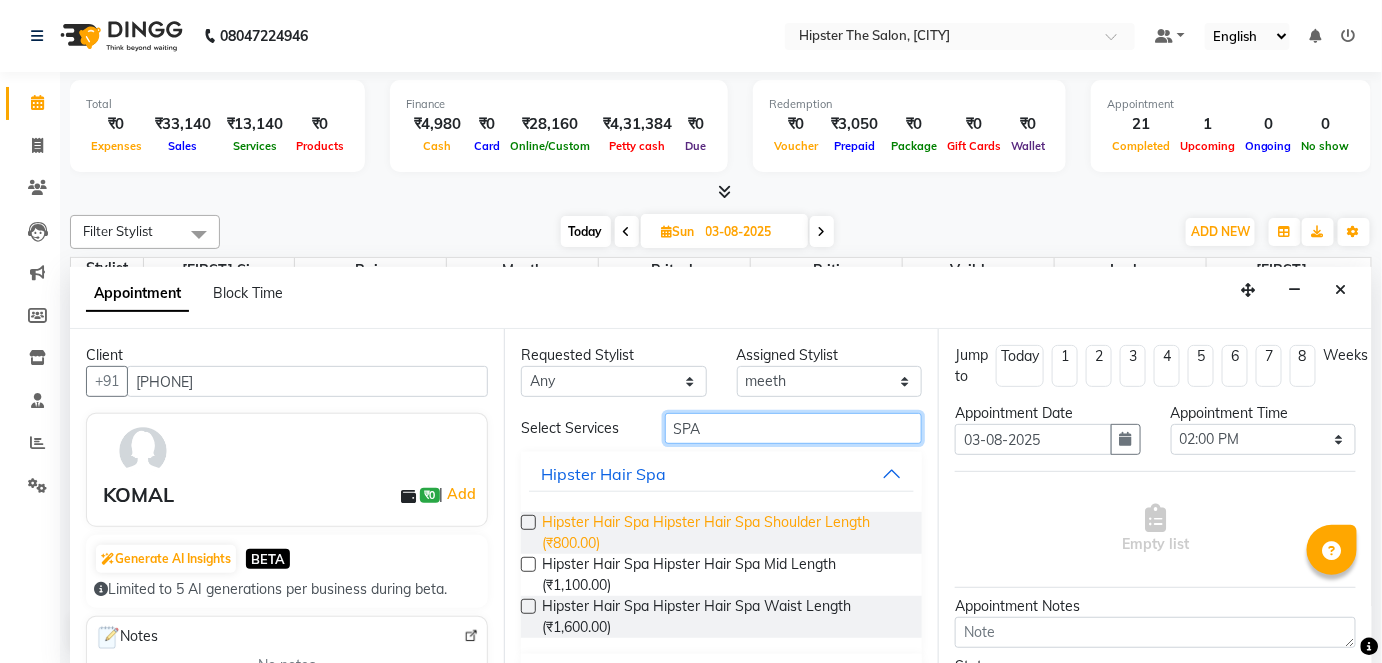 type on "SPA" 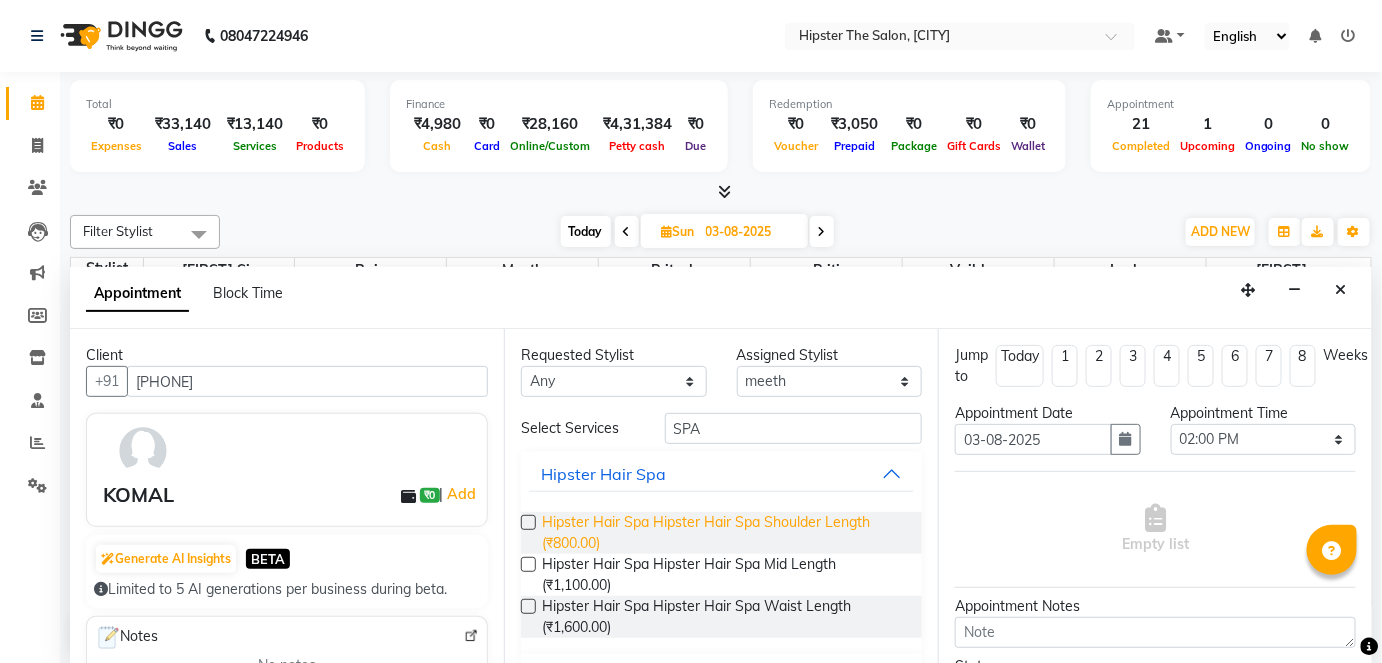 click on "Hipster Hair Spa Hipster Hair Spa Shoulder Length (₹800.00)" at bounding box center (724, 533) 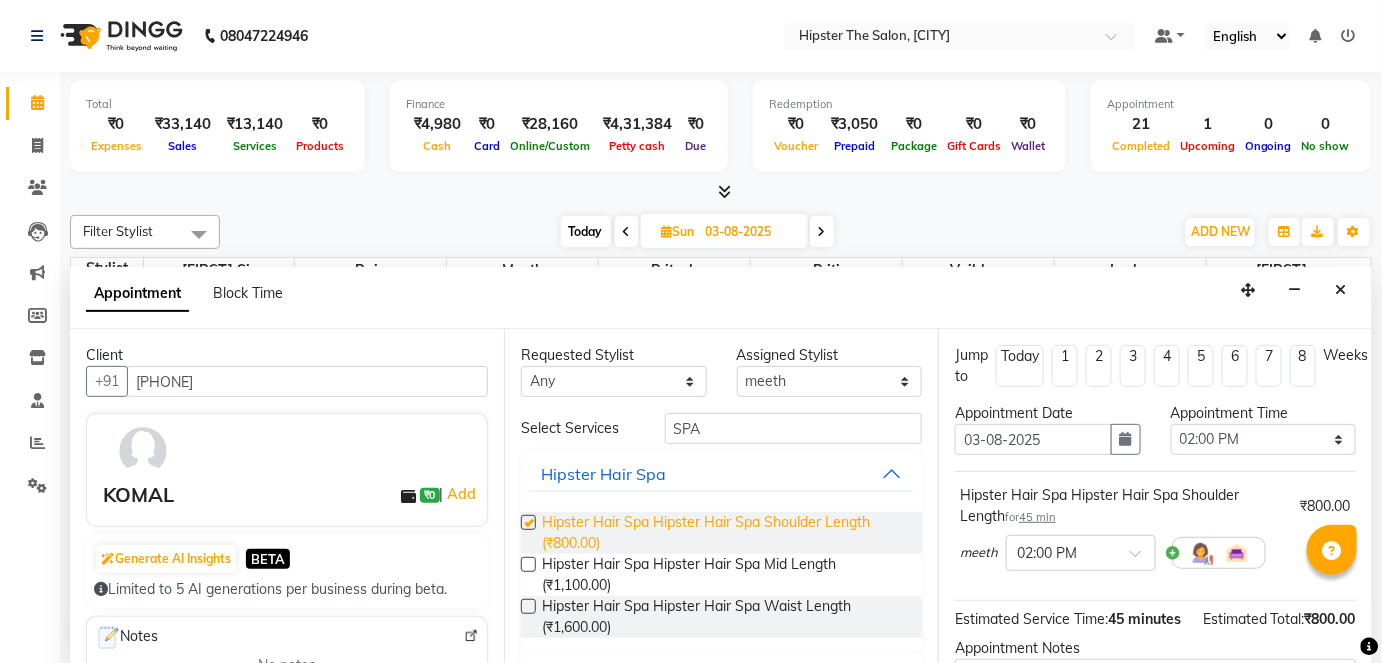 checkbox on "false" 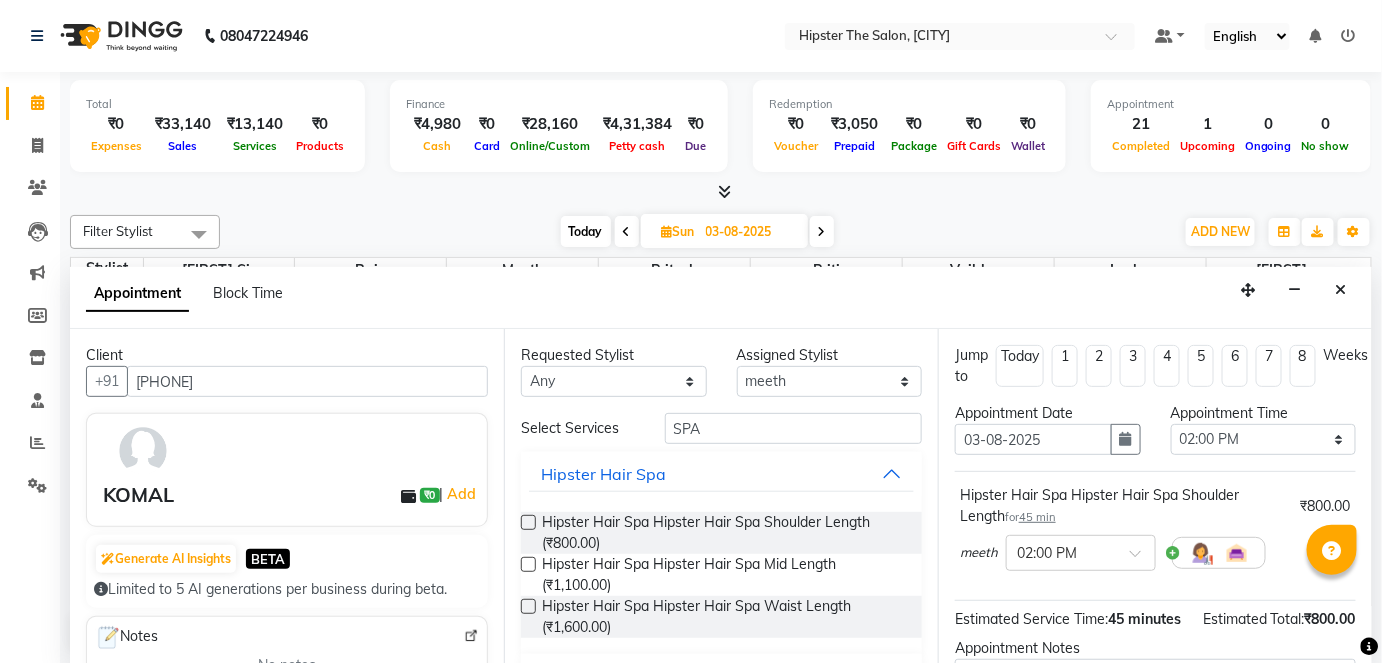 scroll, scrollTop: 231, scrollLeft: 0, axis: vertical 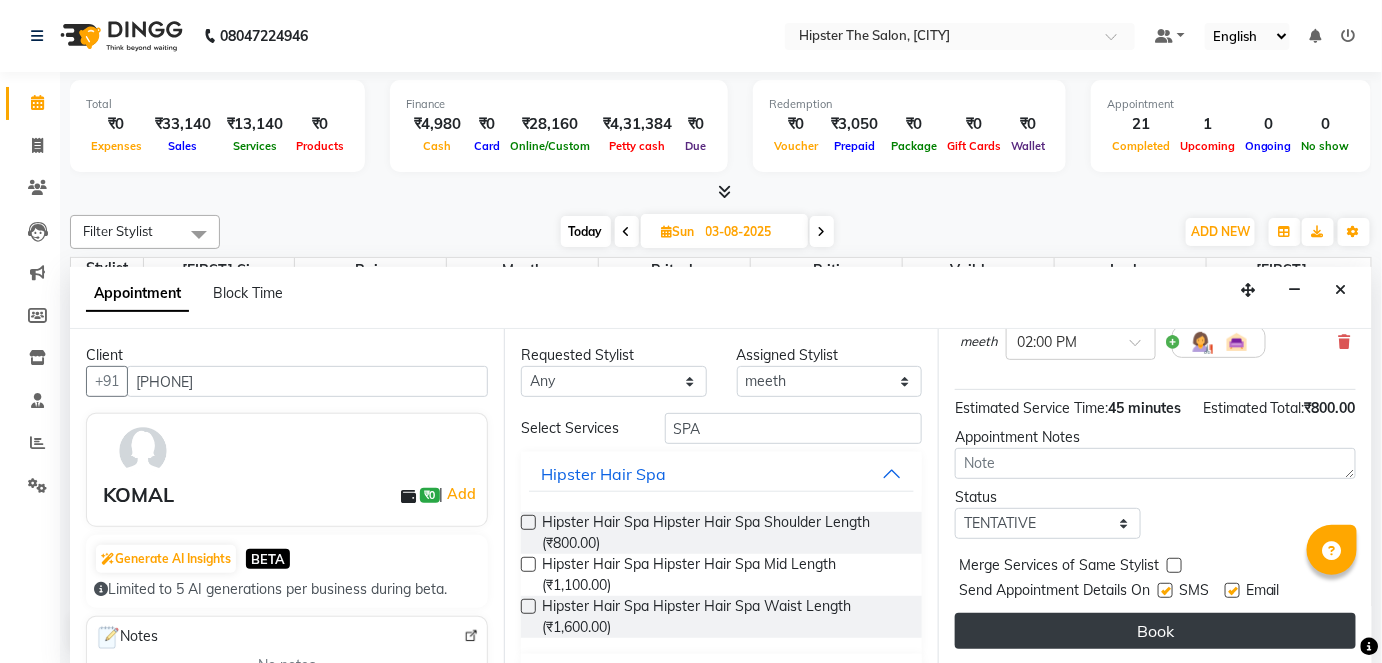 click on "Book" at bounding box center (1155, 631) 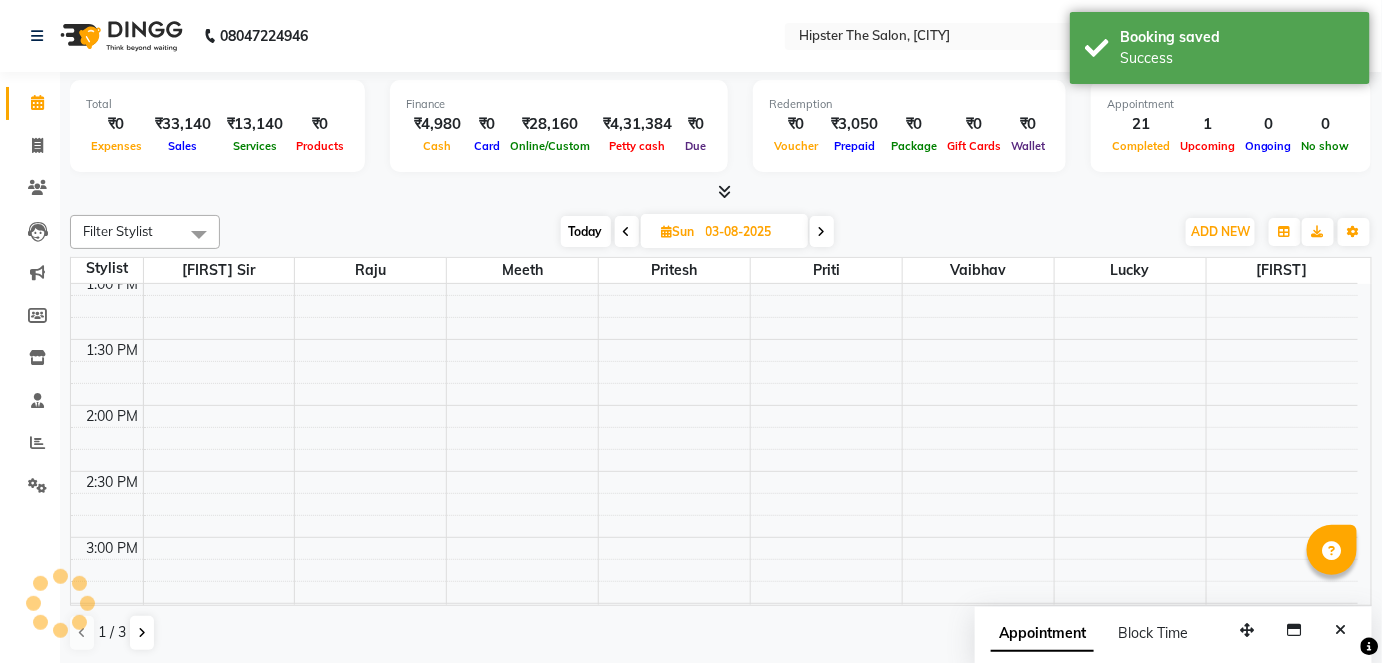 scroll, scrollTop: 0, scrollLeft: 0, axis: both 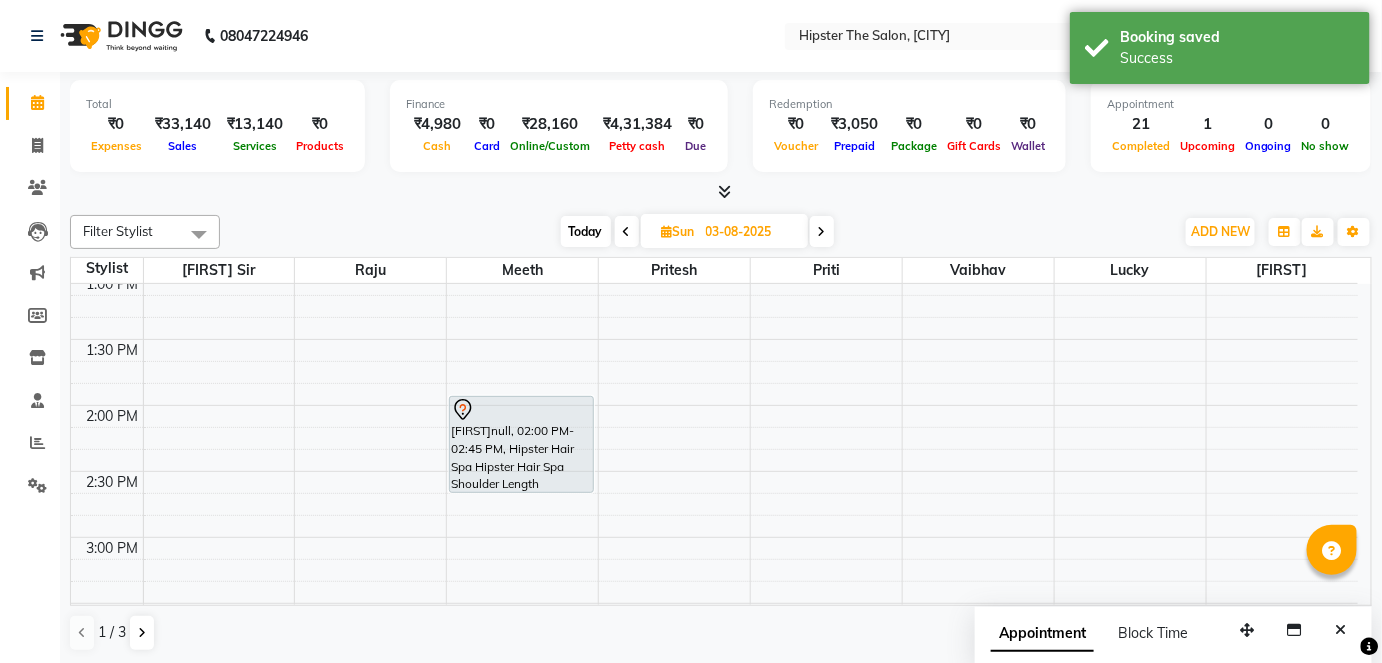 click on "Today" at bounding box center (586, 231) 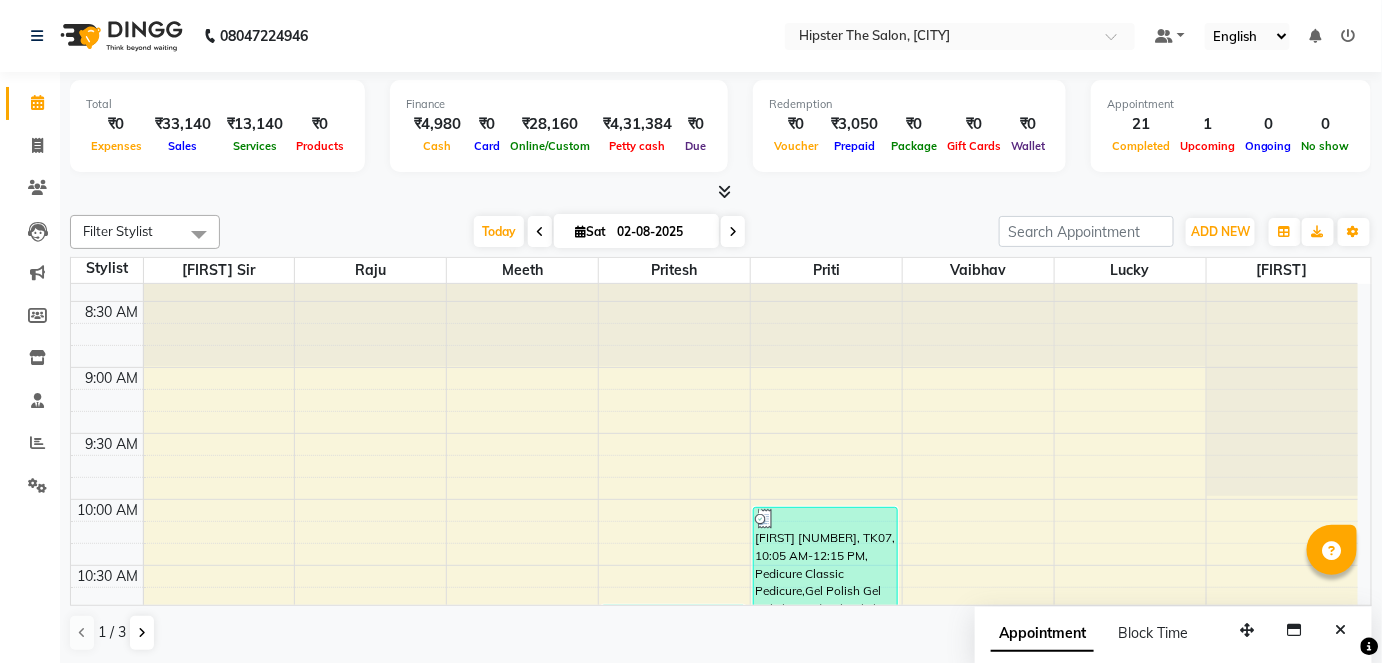 scroll, scrollTop: 0, scrollLeft: 0, axis: both 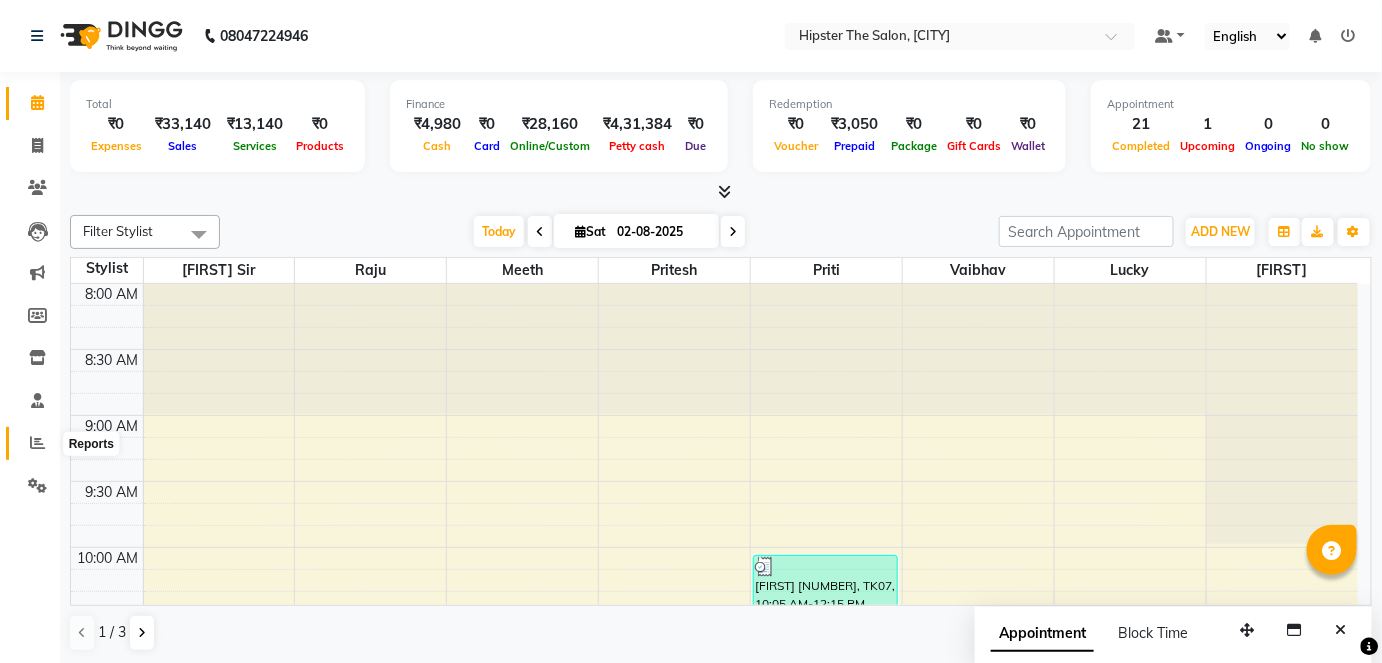 click 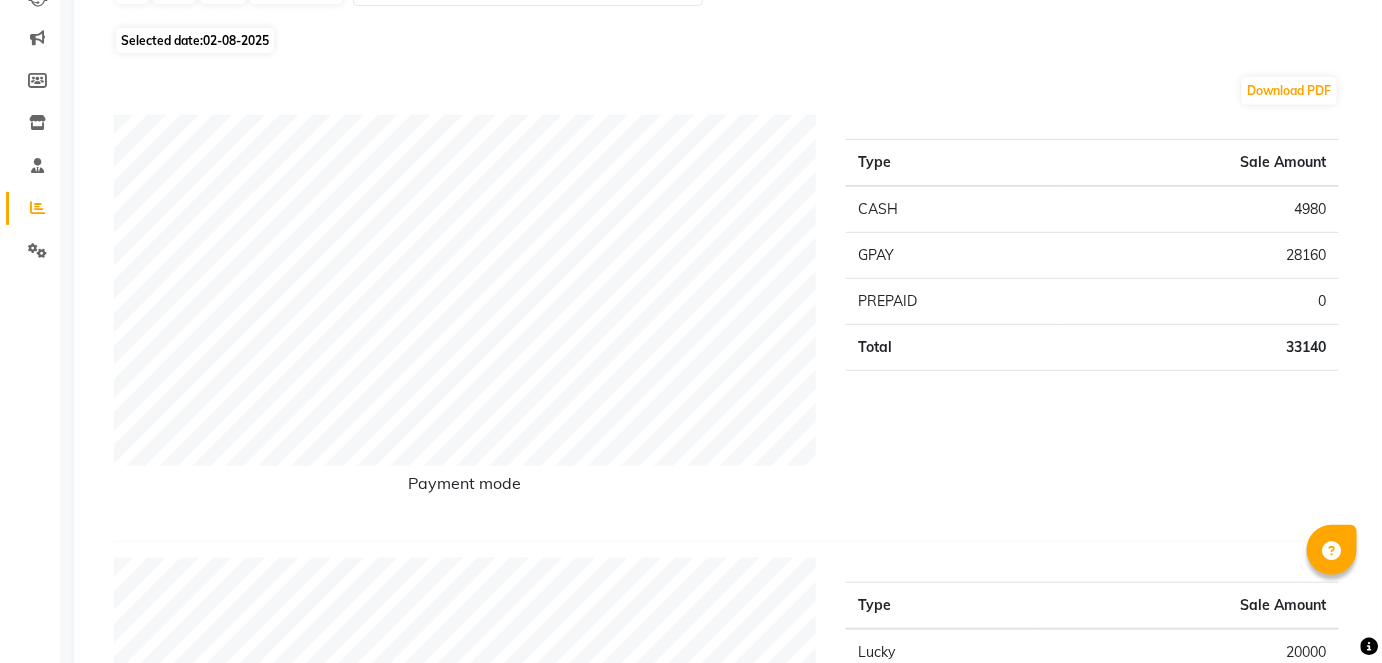 scroll, scrollTop: 79, scrollLeft: 0, axis: vertical 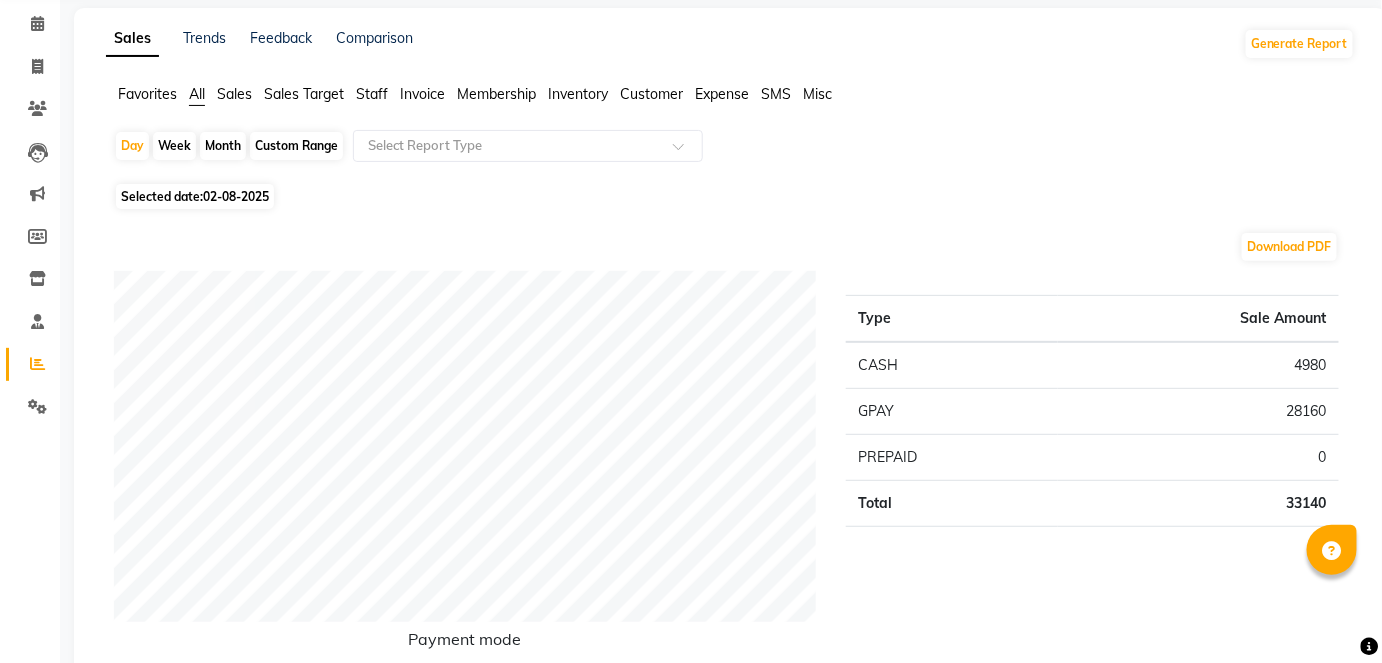 click on "Custom Range" 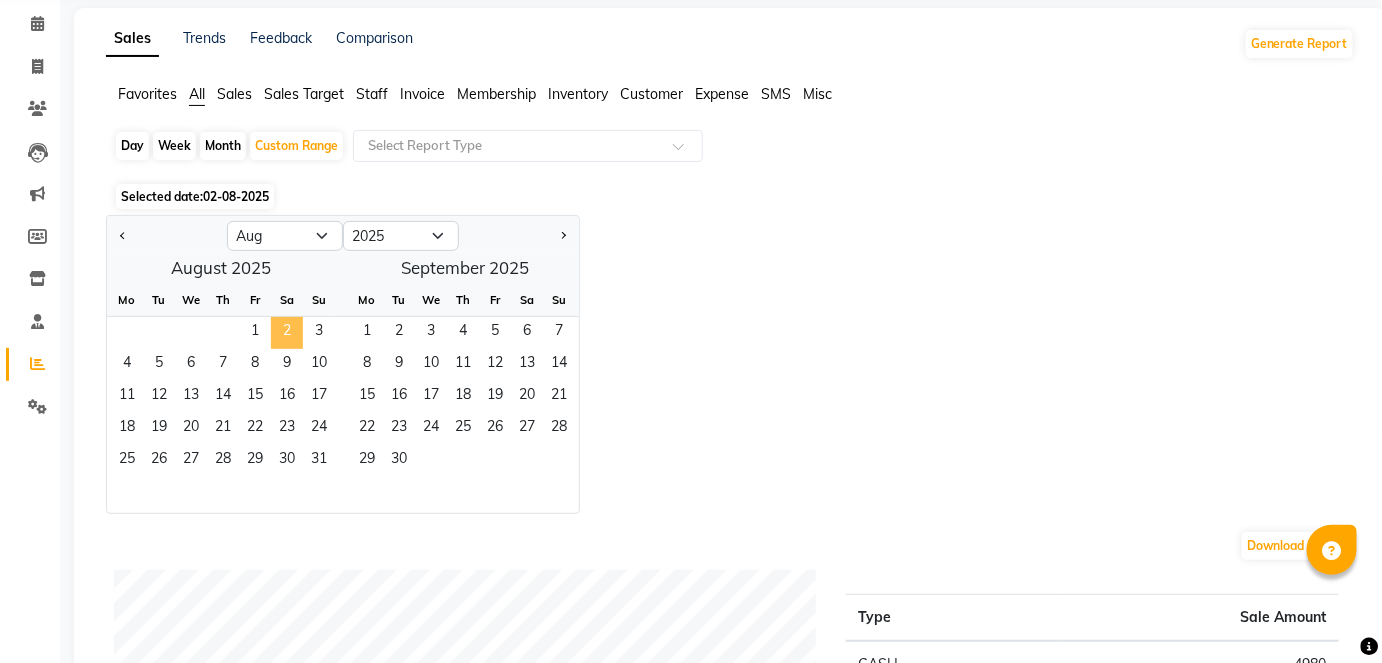 drag, startPoint x: 254, startPoint y: 318, endPoint x: 293, endPoint y: 321, distance: 39.115215 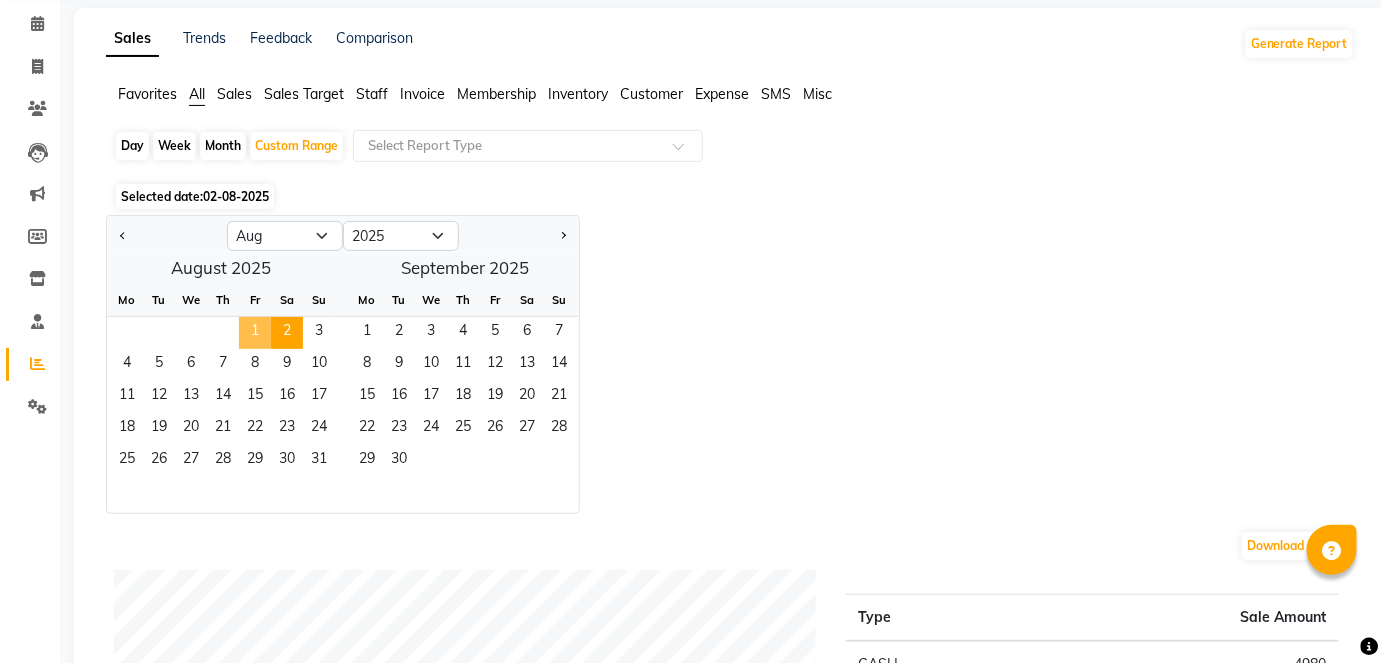 click on "1" 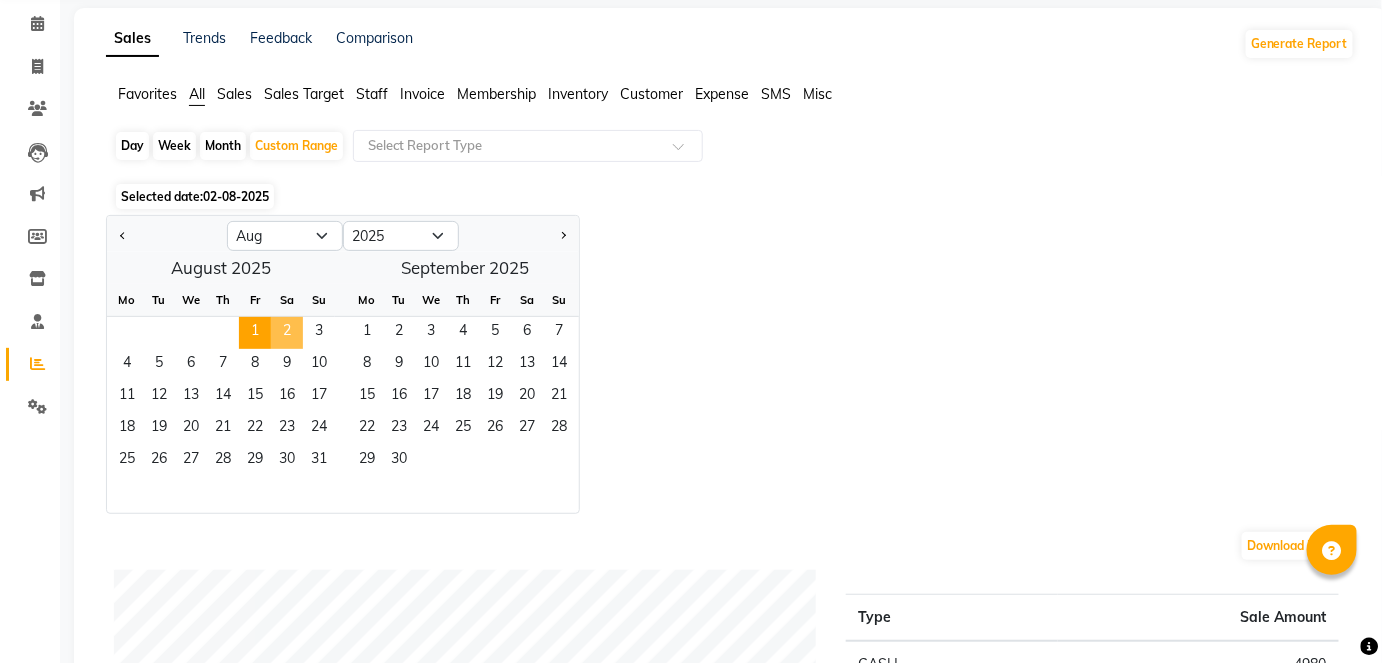 click on "2" 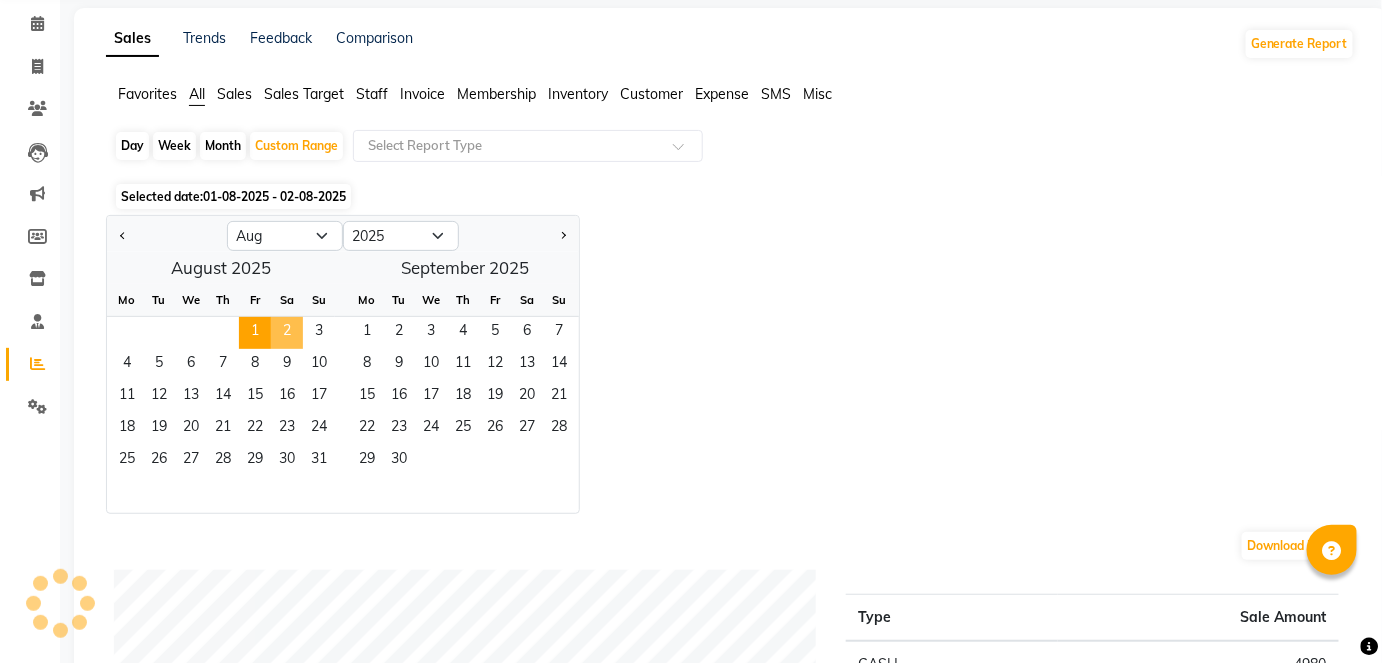 click on "2" 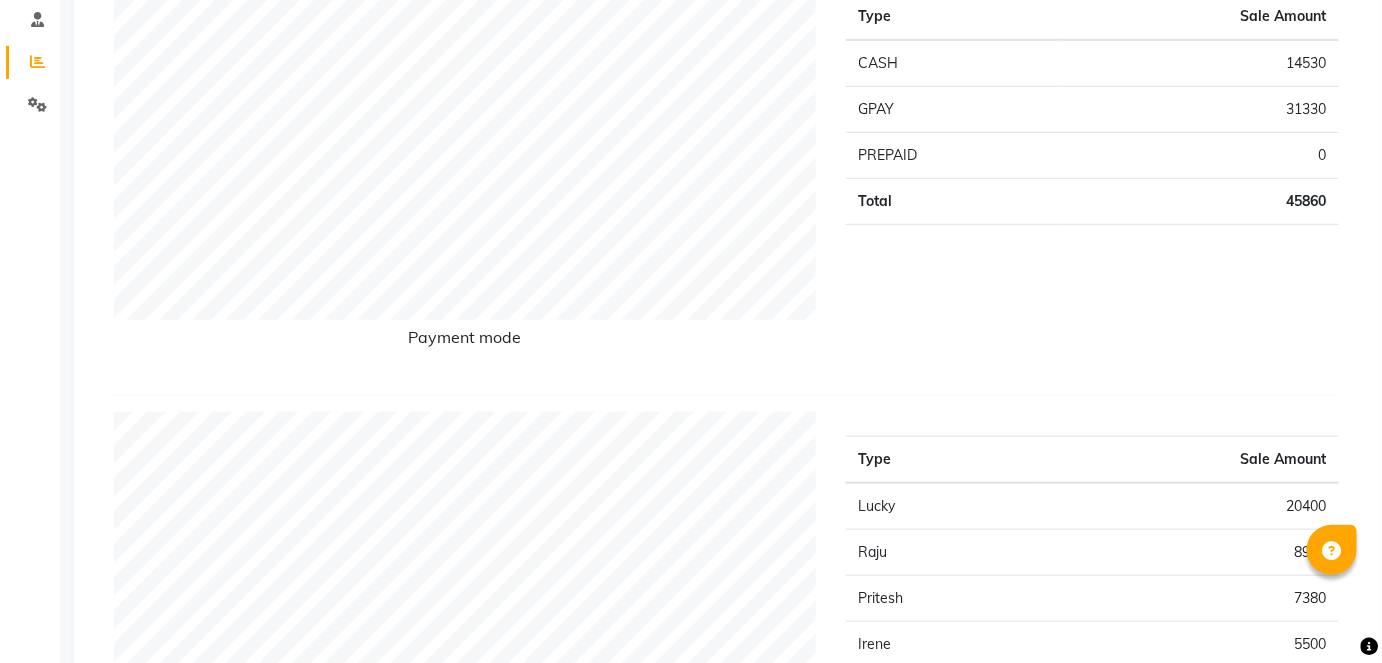 scroll, scrollTop: 0, scrollLeft: 0, axis: both 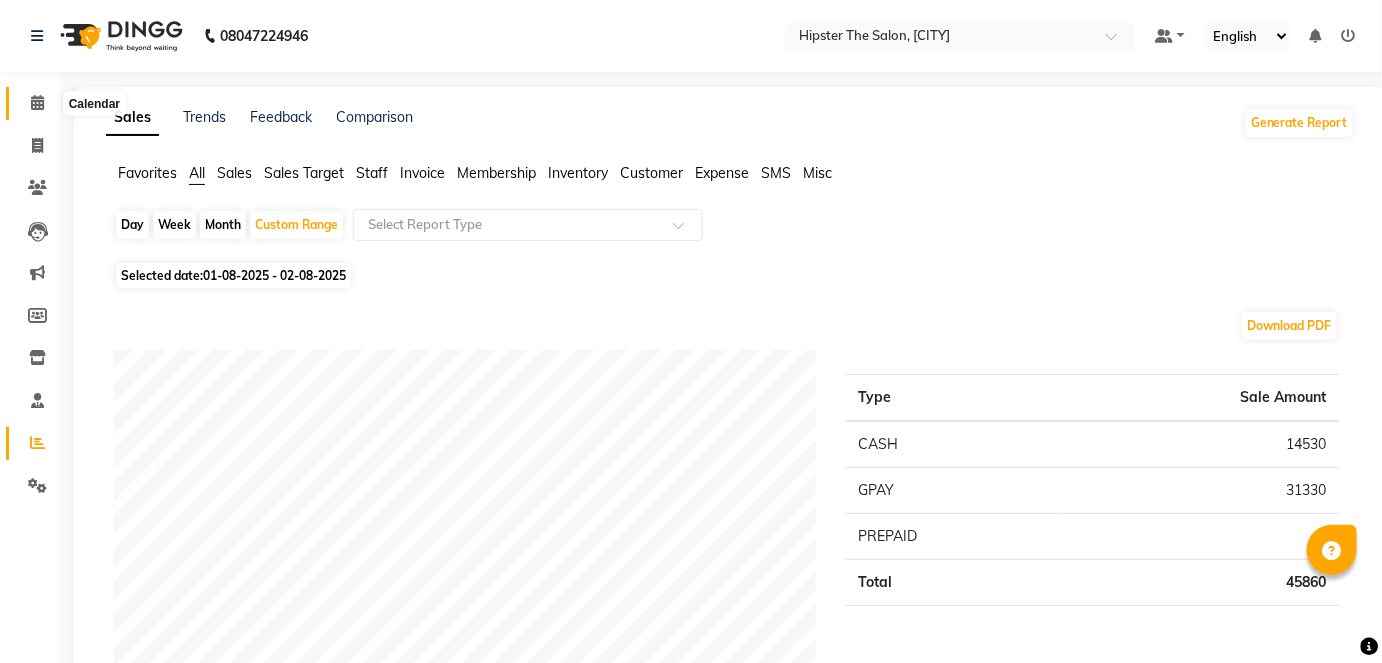 click 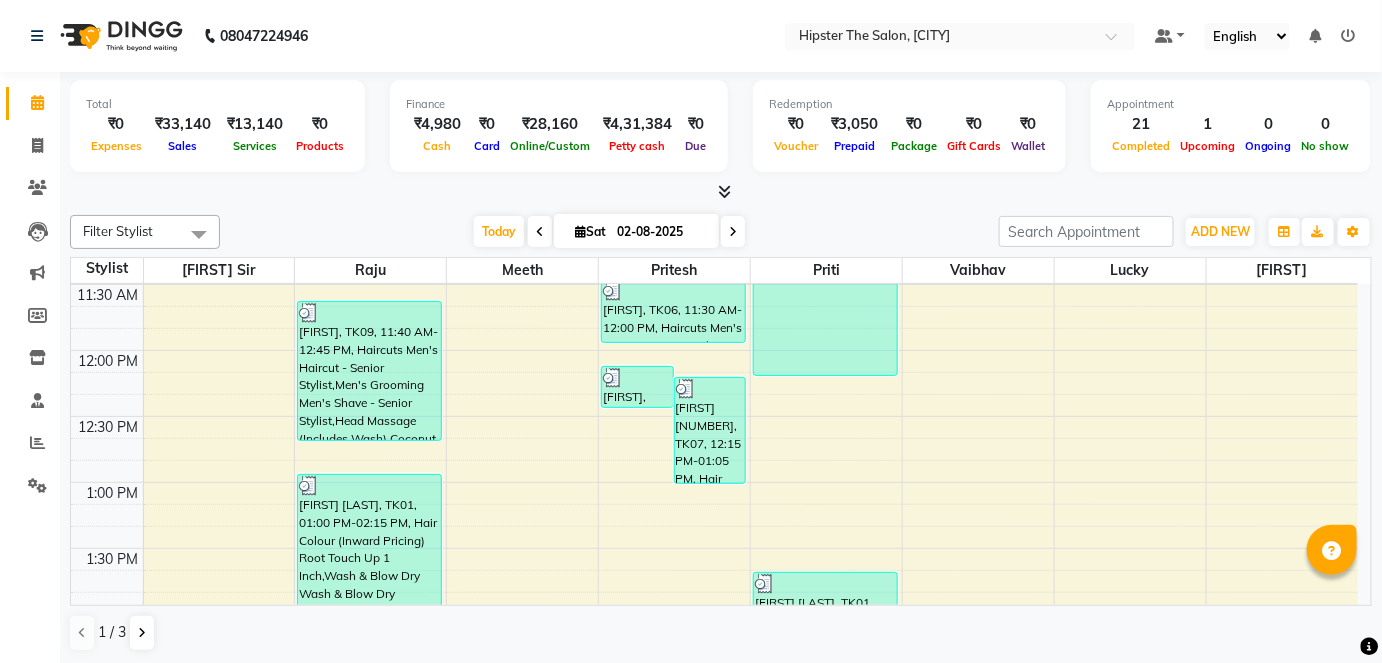 scroll, scrollTop: 464, scrollLeft: 0, axis: vertical 